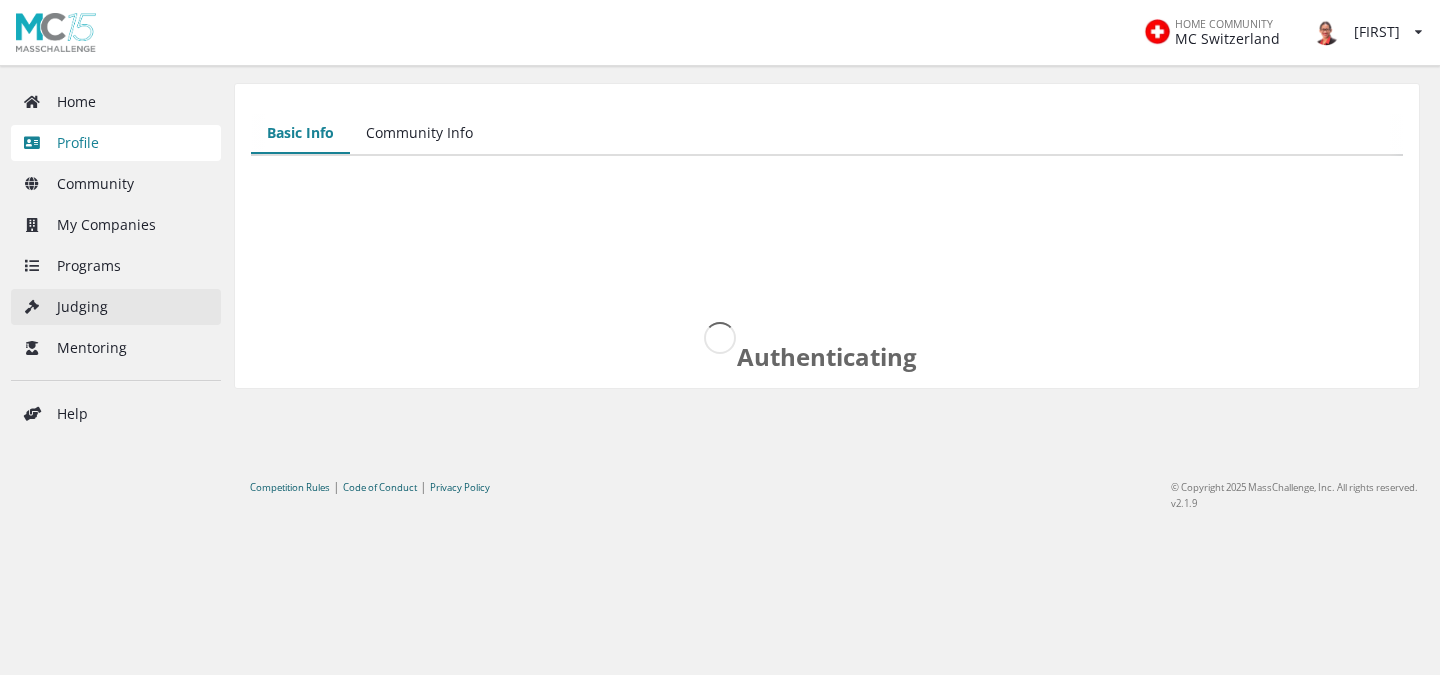 scroll, scrollTop: 0, scrollLeft: 0, axis: both 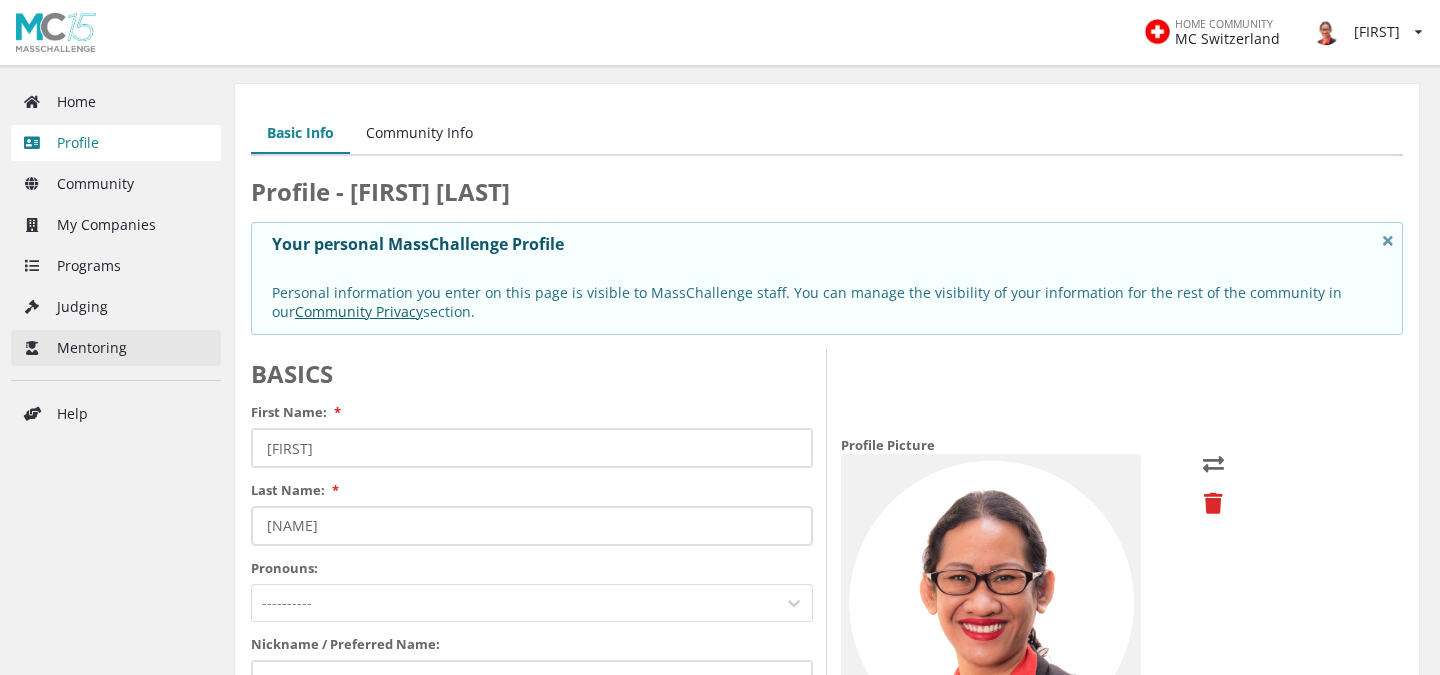 click on "Mentoring" at bounding box center (116, 348) 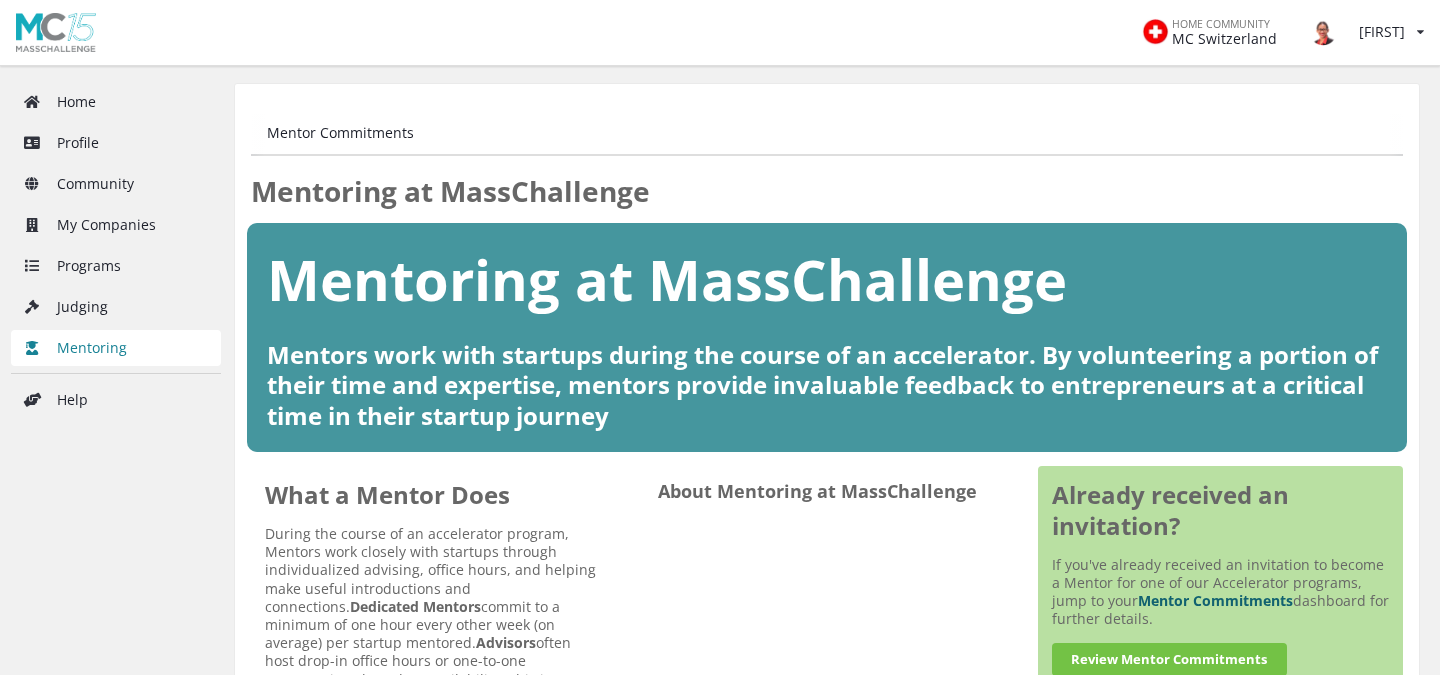 scroll, scrollTop: 0, scrollLeft: 0, axis: both 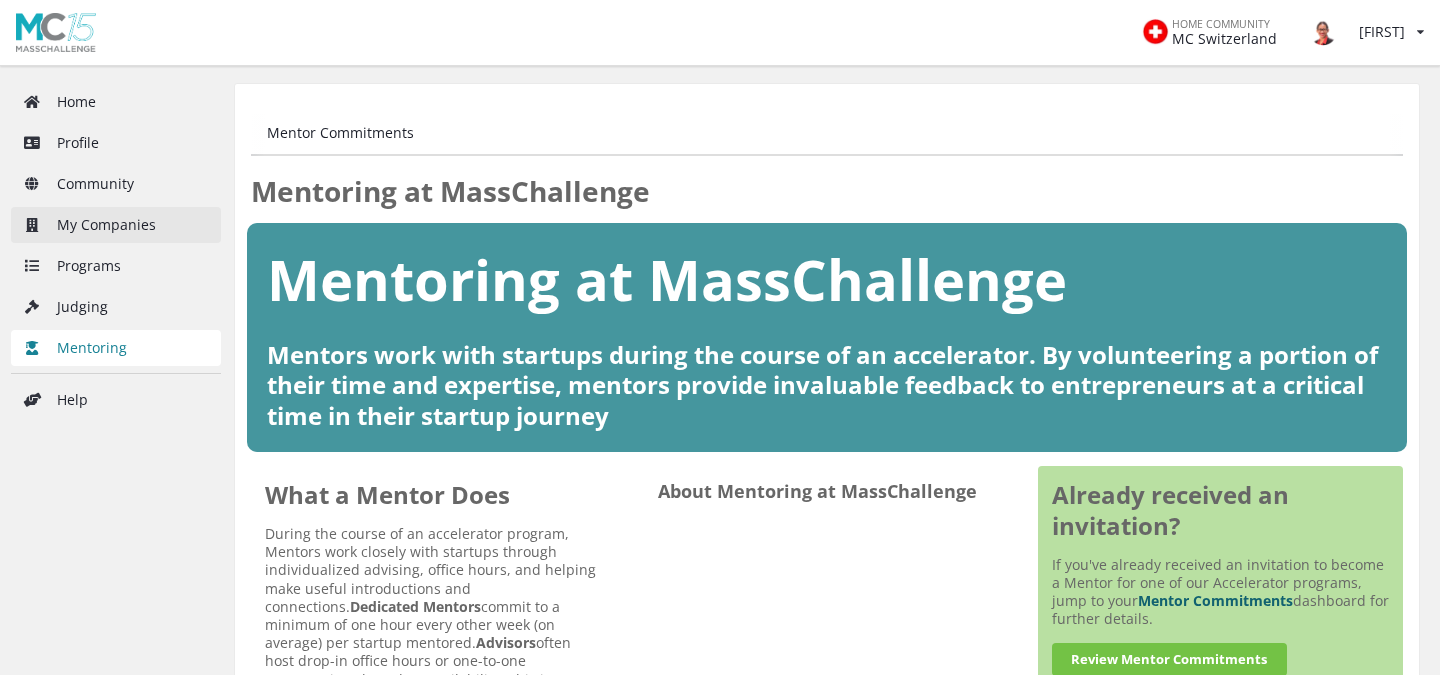 click on "My Companies" at bounding box center [116, 225] 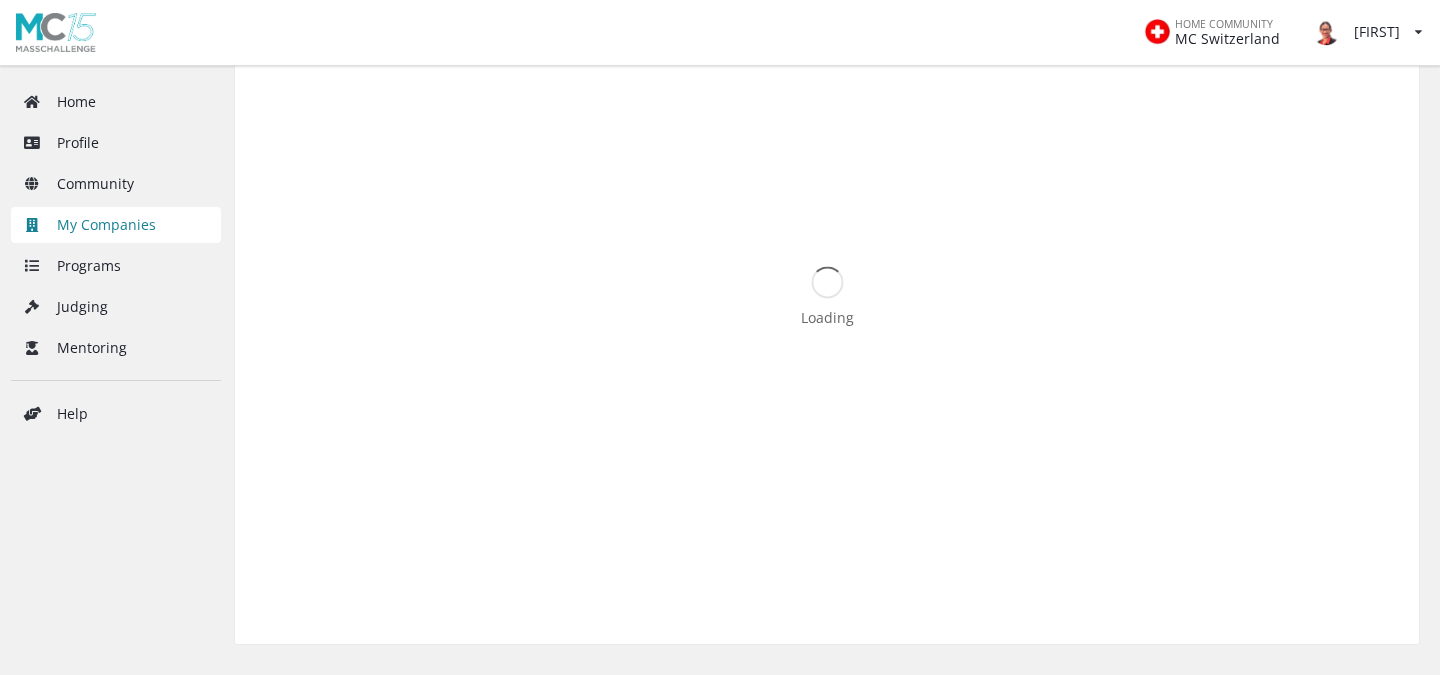 scroll, scrollTop: 42, scrollLeft: 0, axis: vertical 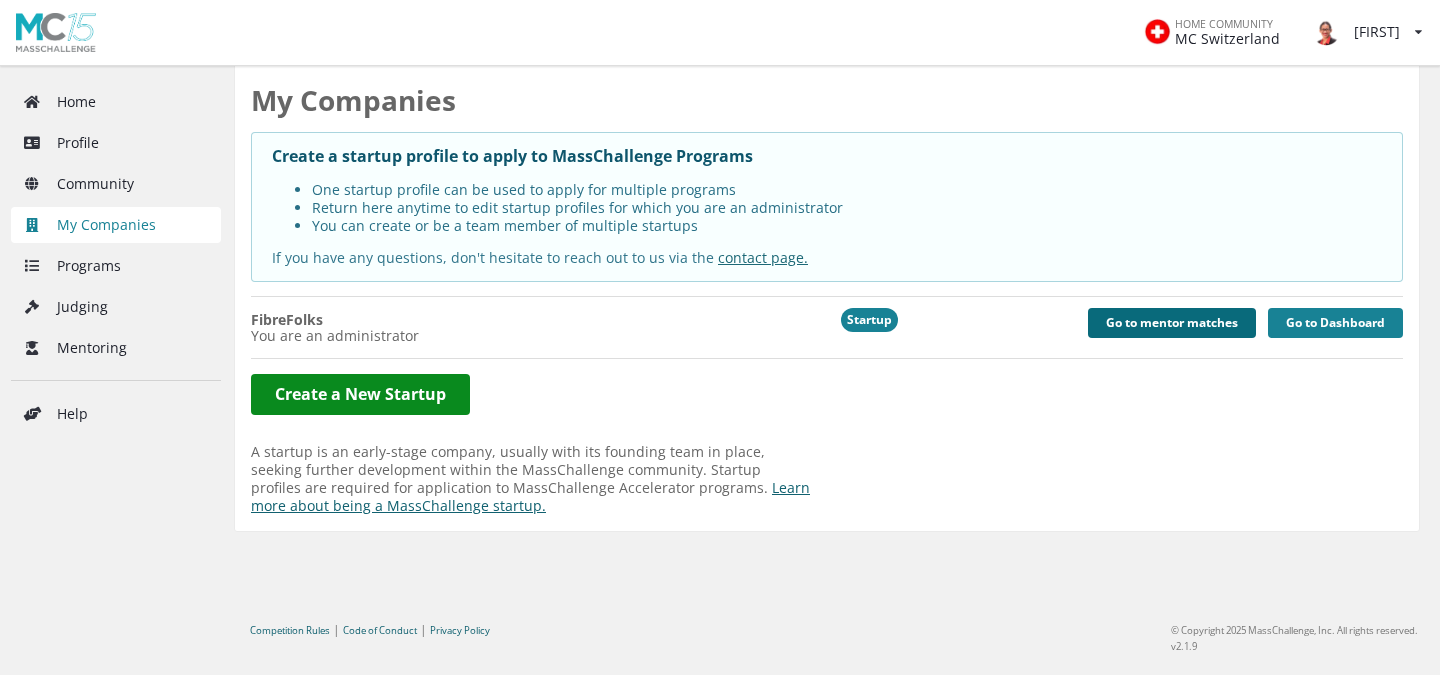 click on "Go to mentor matches" at bounding box center (1172, 323) 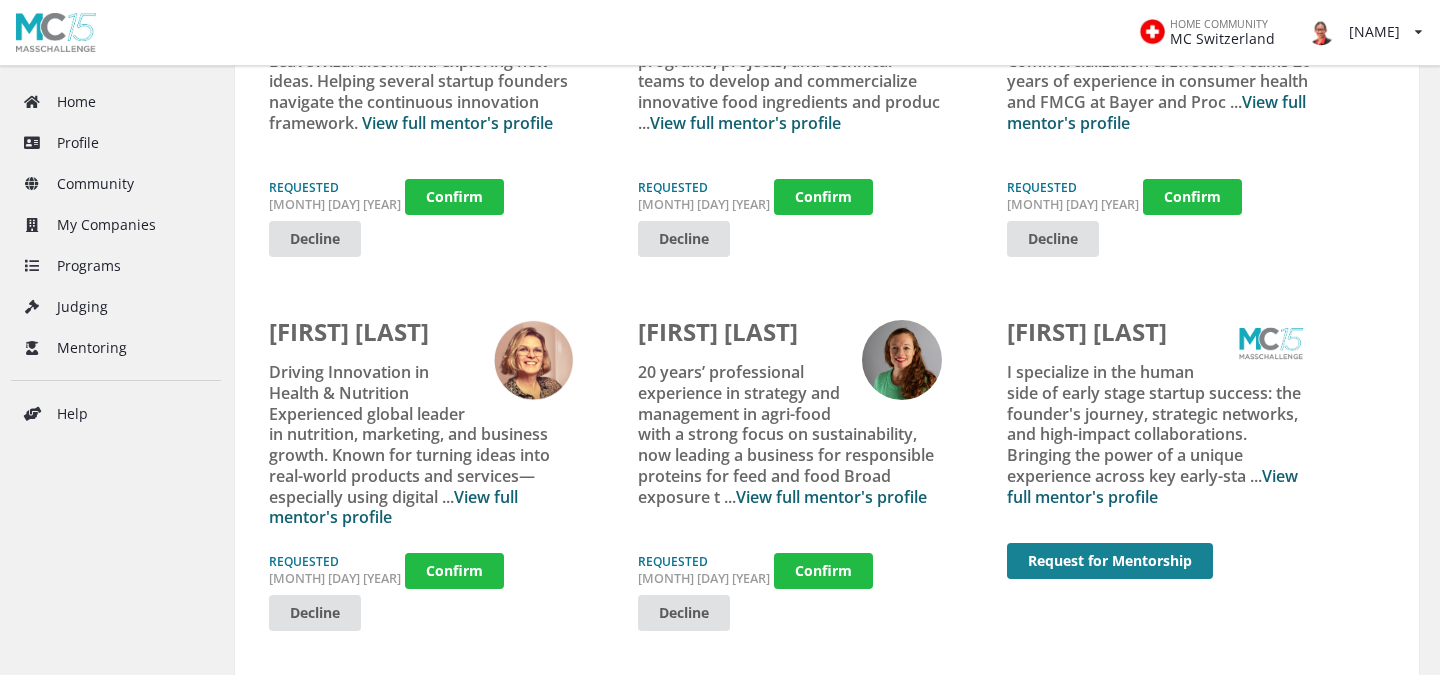 scroll, scrollTop: 1068, scrollLeft: 0, axis: vertical 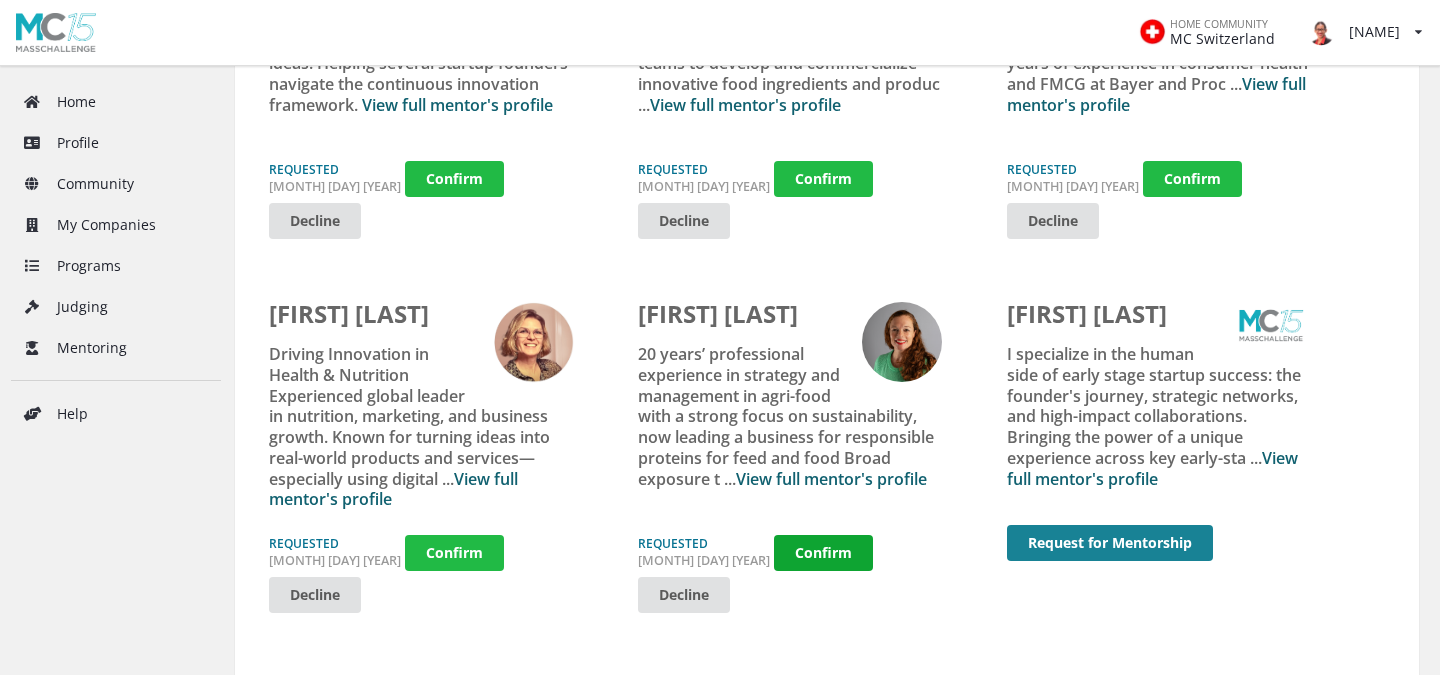 click on "Confirm" at bounding box center (454, 179) 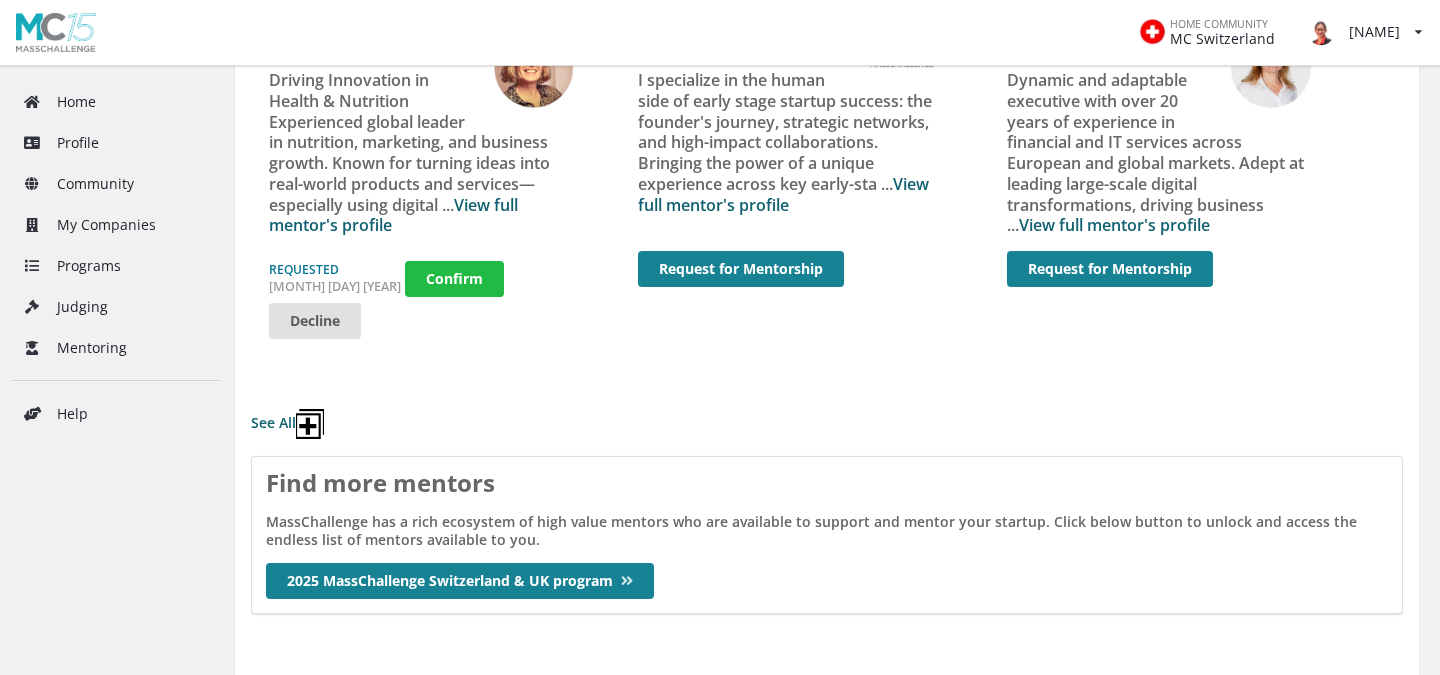 scroll, scrollTop: 1344, scrollLeft: 0, axis: vertical 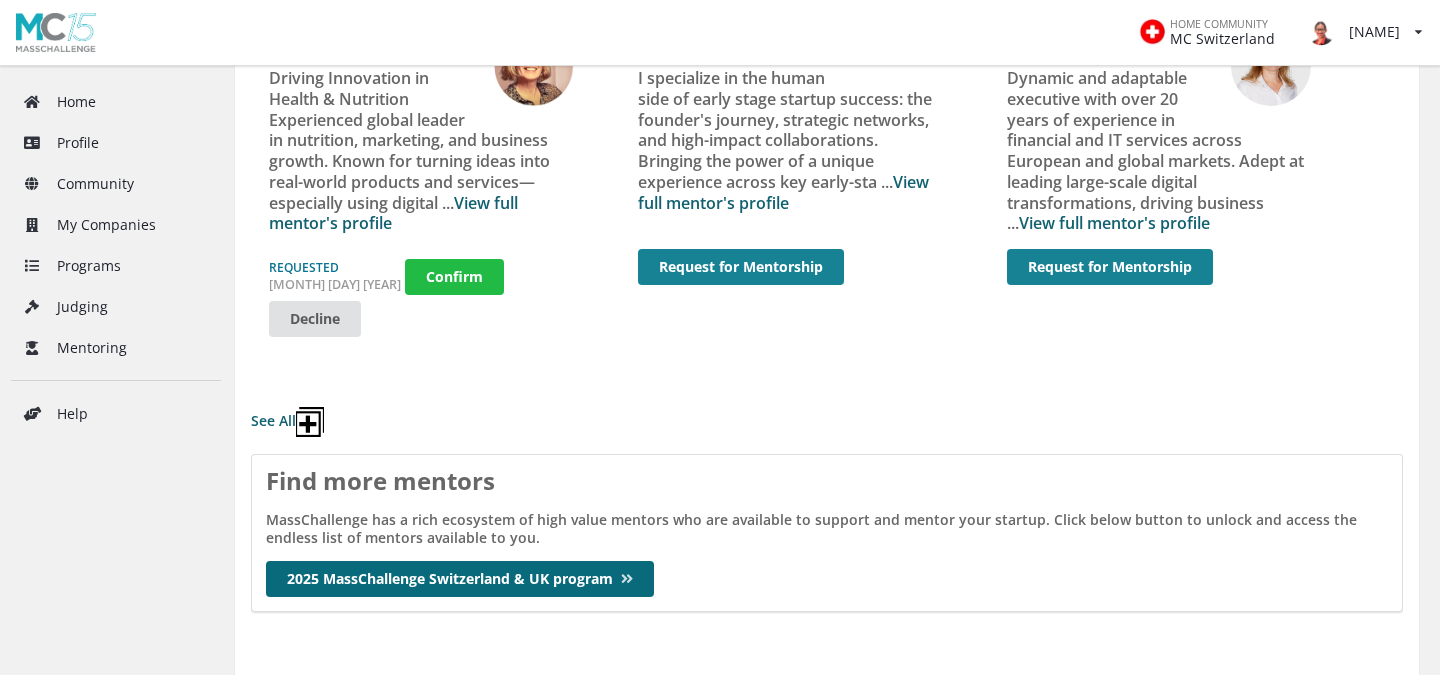 click on "2025 MassChallenge Switzerland & UK program" at bounding box center (460, 579) 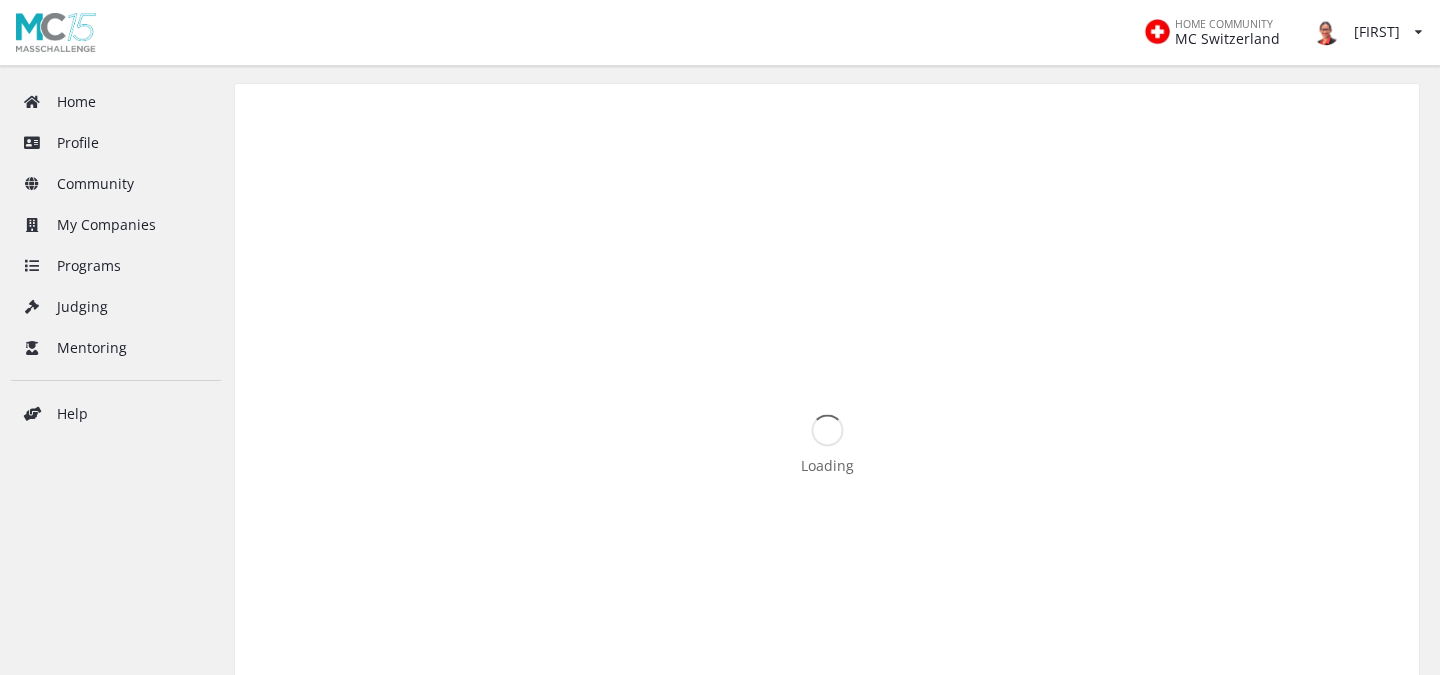 scroll, scrollTop: 0, scrollLeft: 0, axis: both 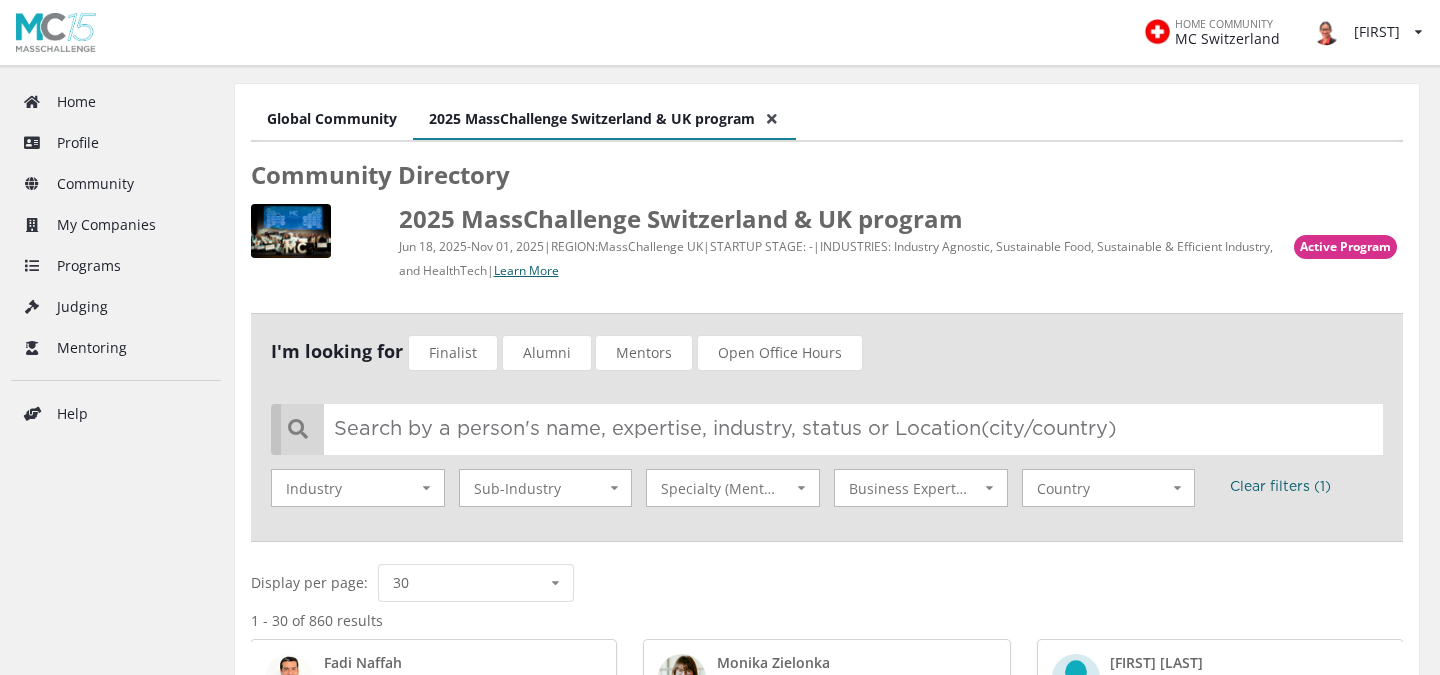 click at bounding box center (832, 429) 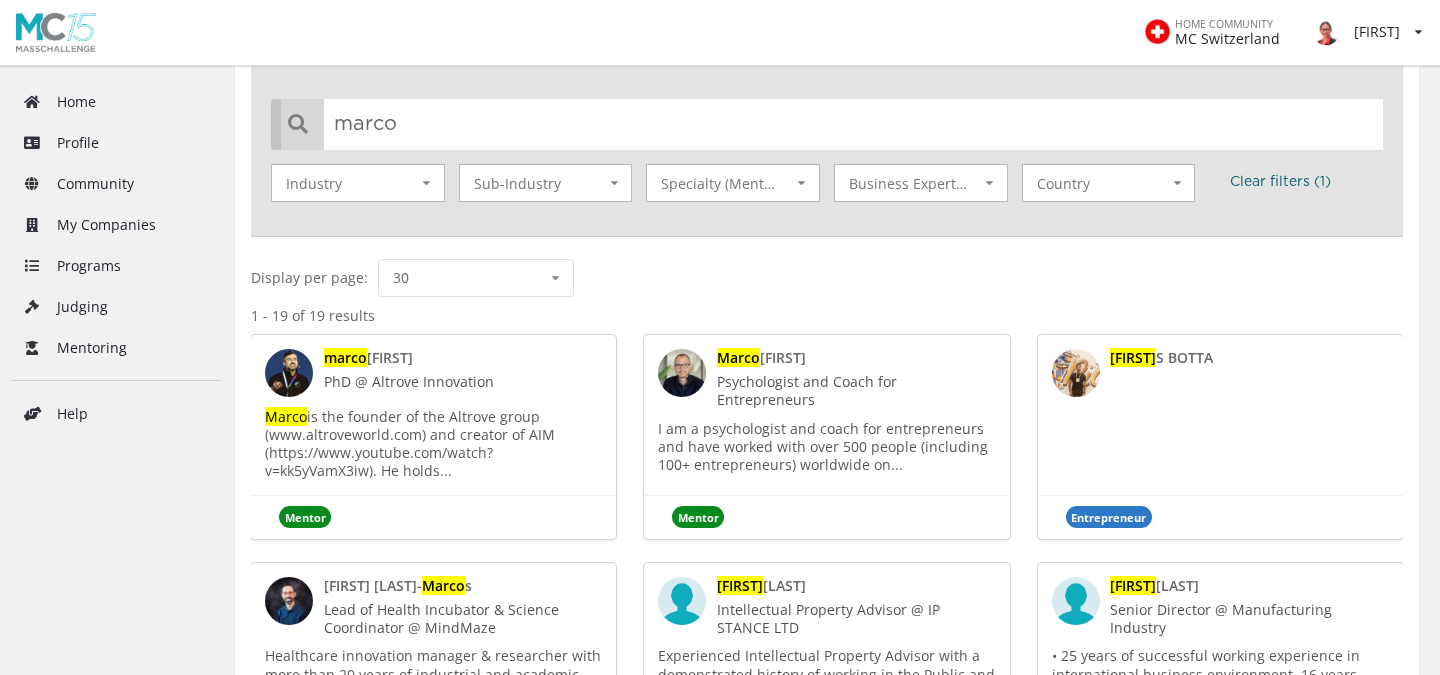 scroll, scrollTop: 312, scrollLeft: 0, axis: vertical 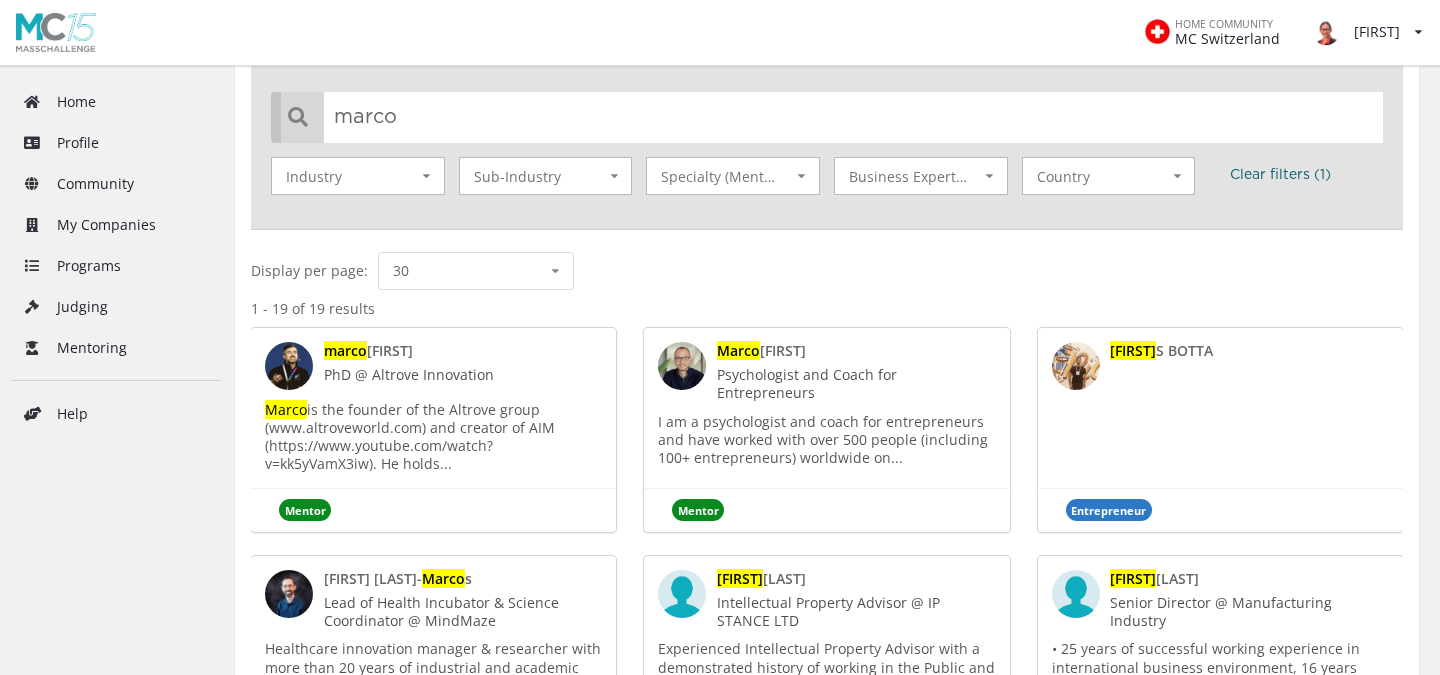 type on "marco" 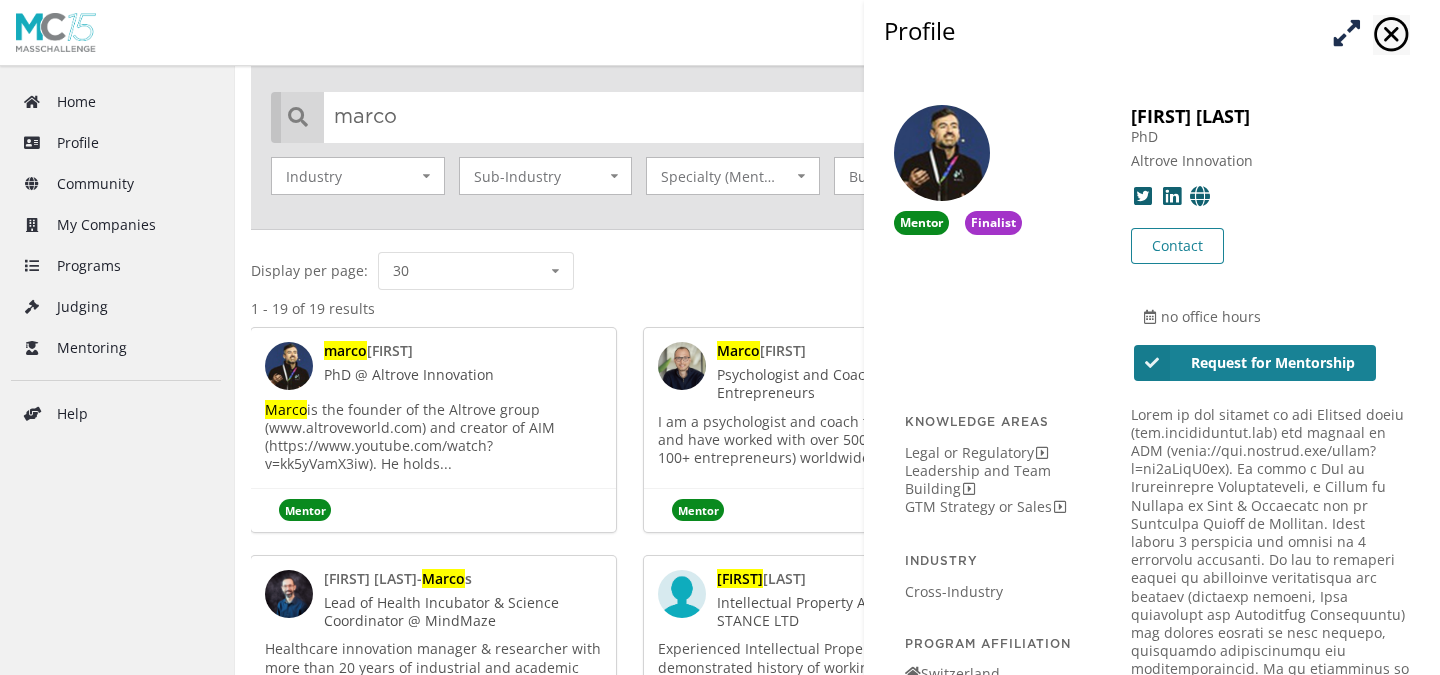 click on "is the founder of the Altrove group (www.altroveworld.com) and creator of AIM (https://www.youtube.com/watch?v=kk5yVamX3iw). He holds..." at bounding box center [410, 437] 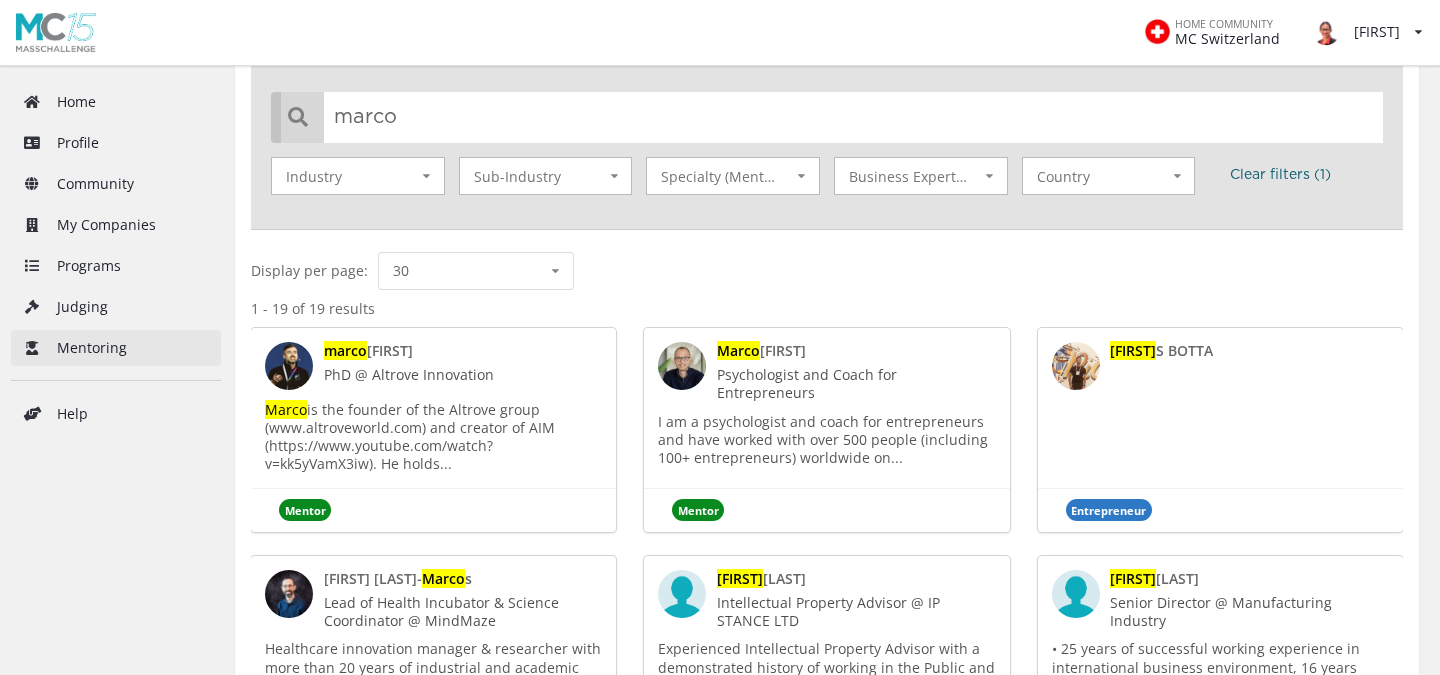 click on "Mentoring" at bounding box center [116, 348] 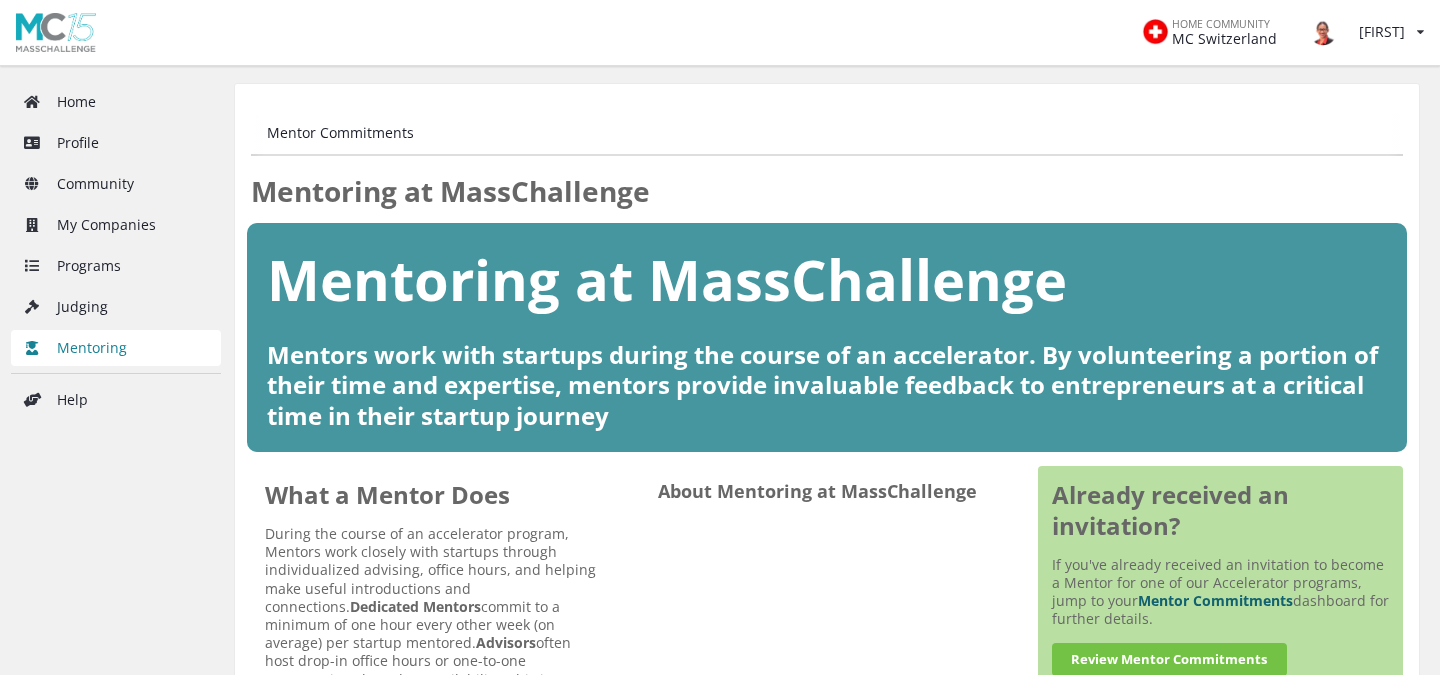 scroll, scrollTop: 0, scrollLeft: 0, axis: both 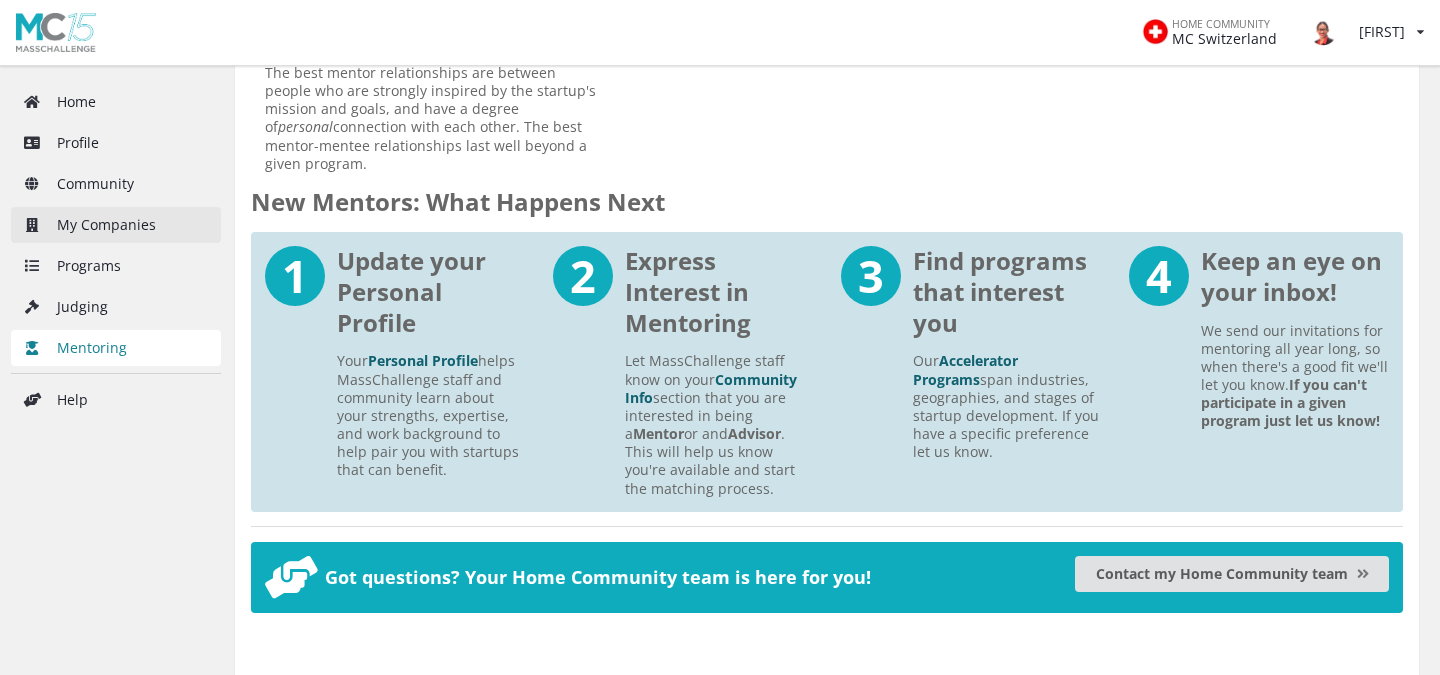 click on "My Companies" at bounding box center [116, 225] 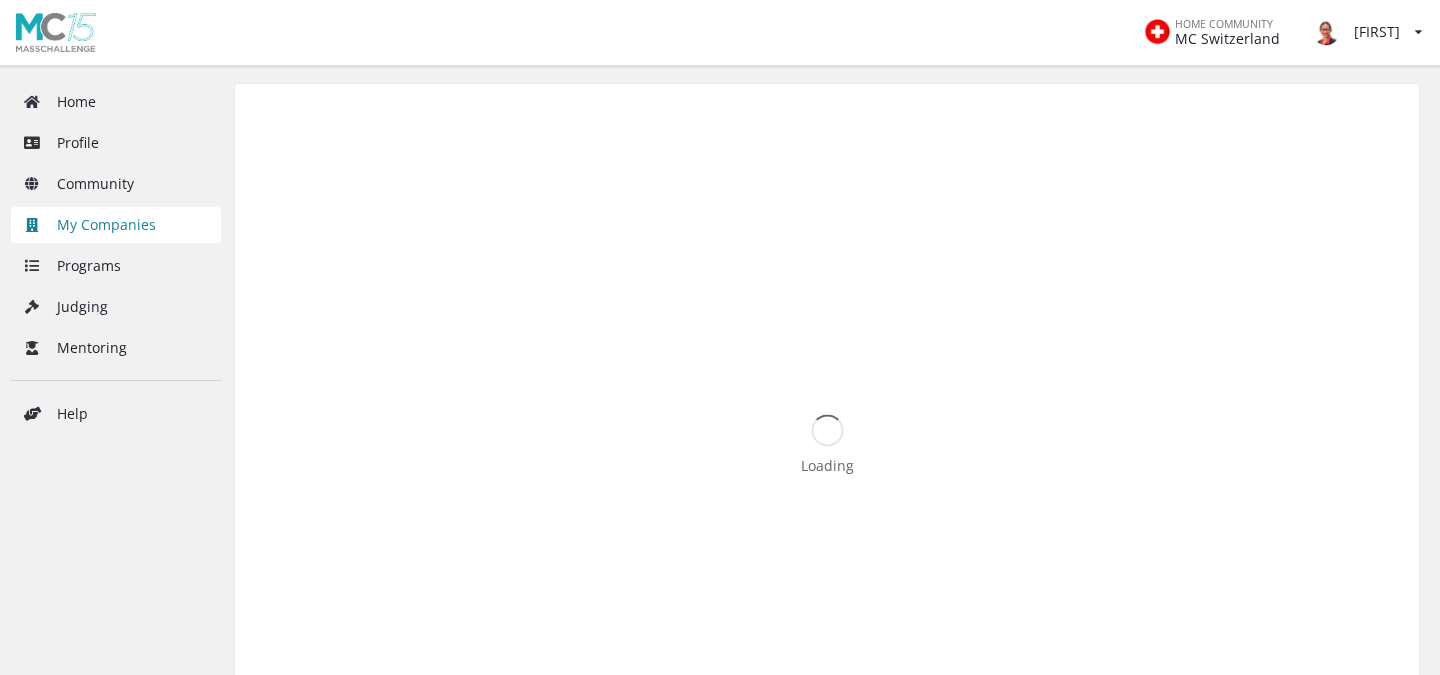 scroll, scrollTop: 0, scrollLeft: 0, axis: both 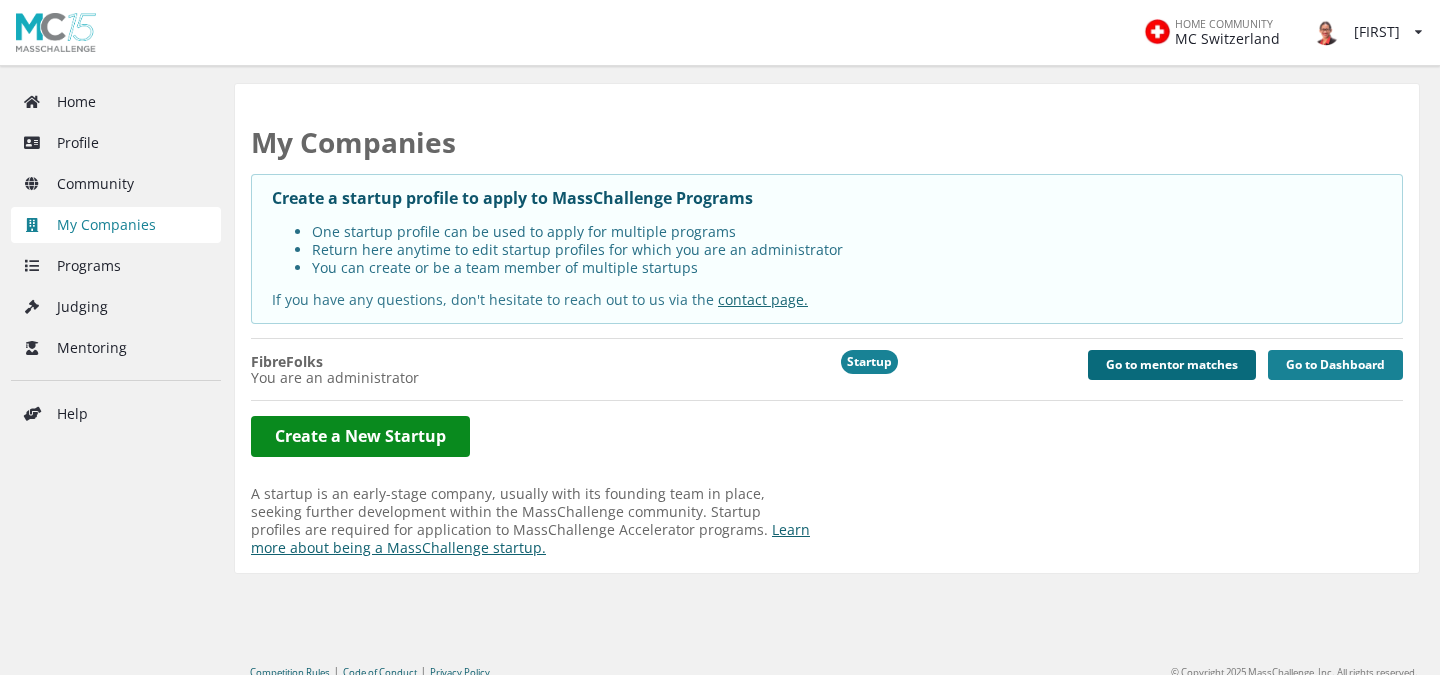 click on "Go to mentor matches" at bounding box center (1172, 365) 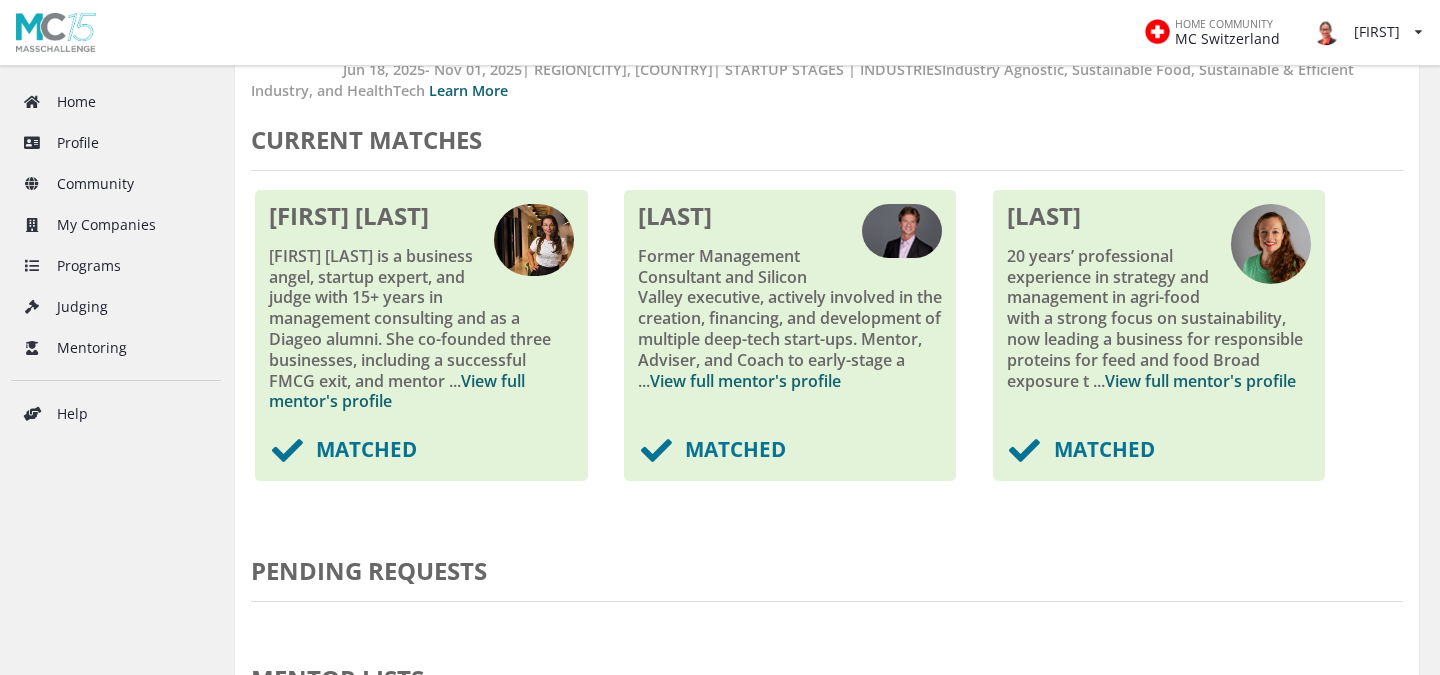 scroll, scrollTop: 454, scrollLeft: 0, axis: vertical 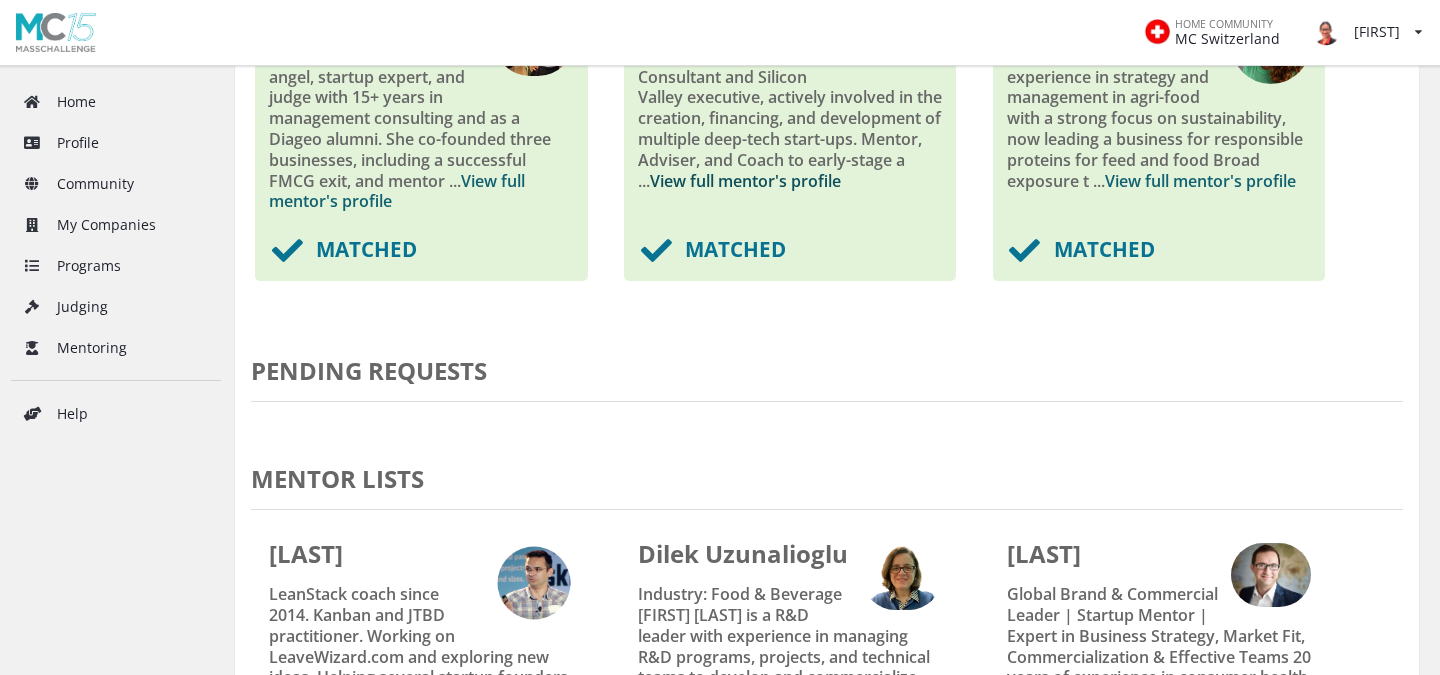 click on "View full mentor's profile" at bounding box center (745, 181) 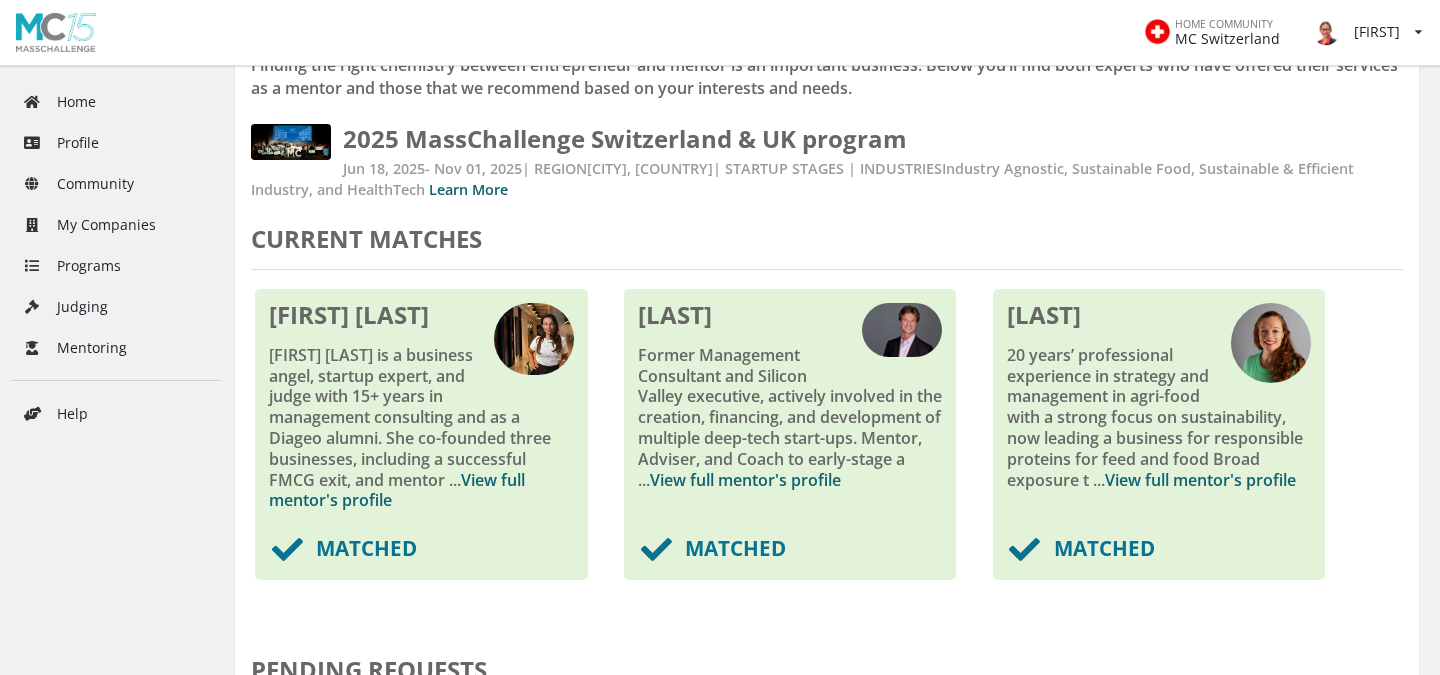 scroll, scrollTop: 0, scrollLeft: 0, axis: both 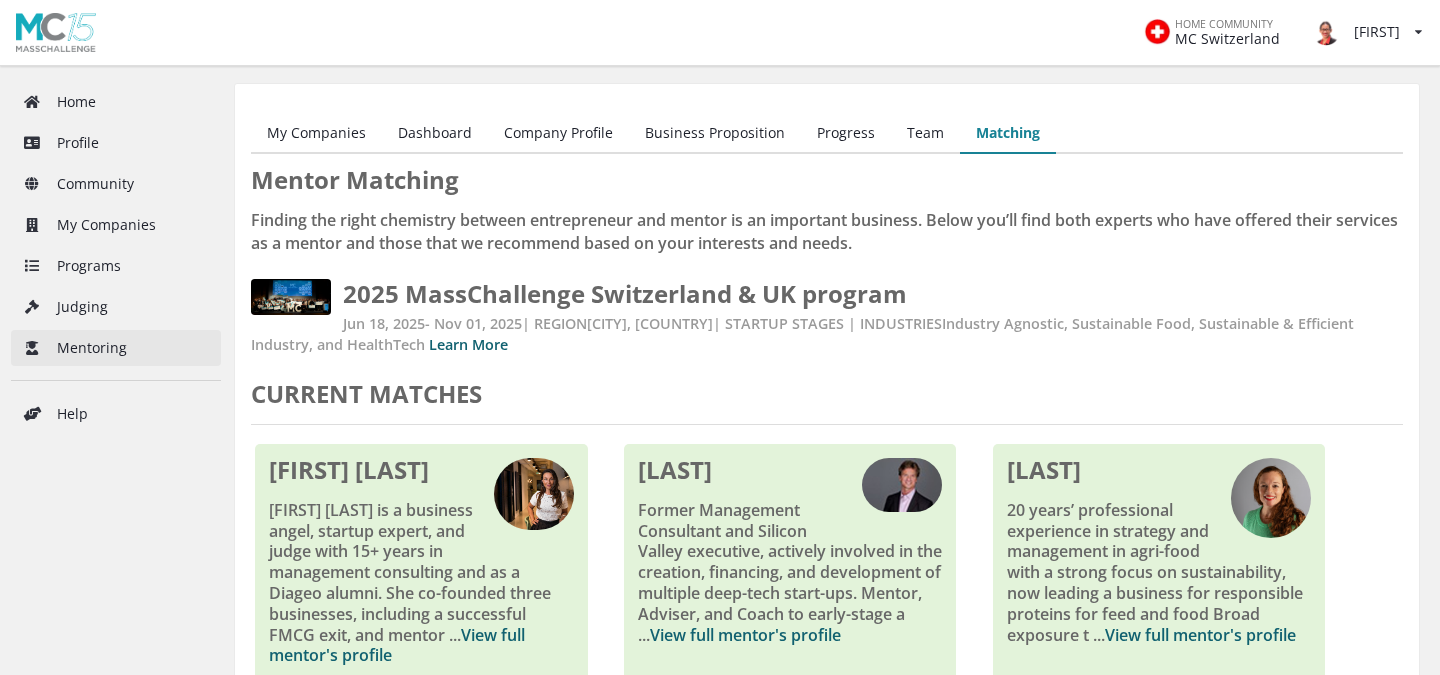 click on "Mentoring" at bounding box center (116, 348) 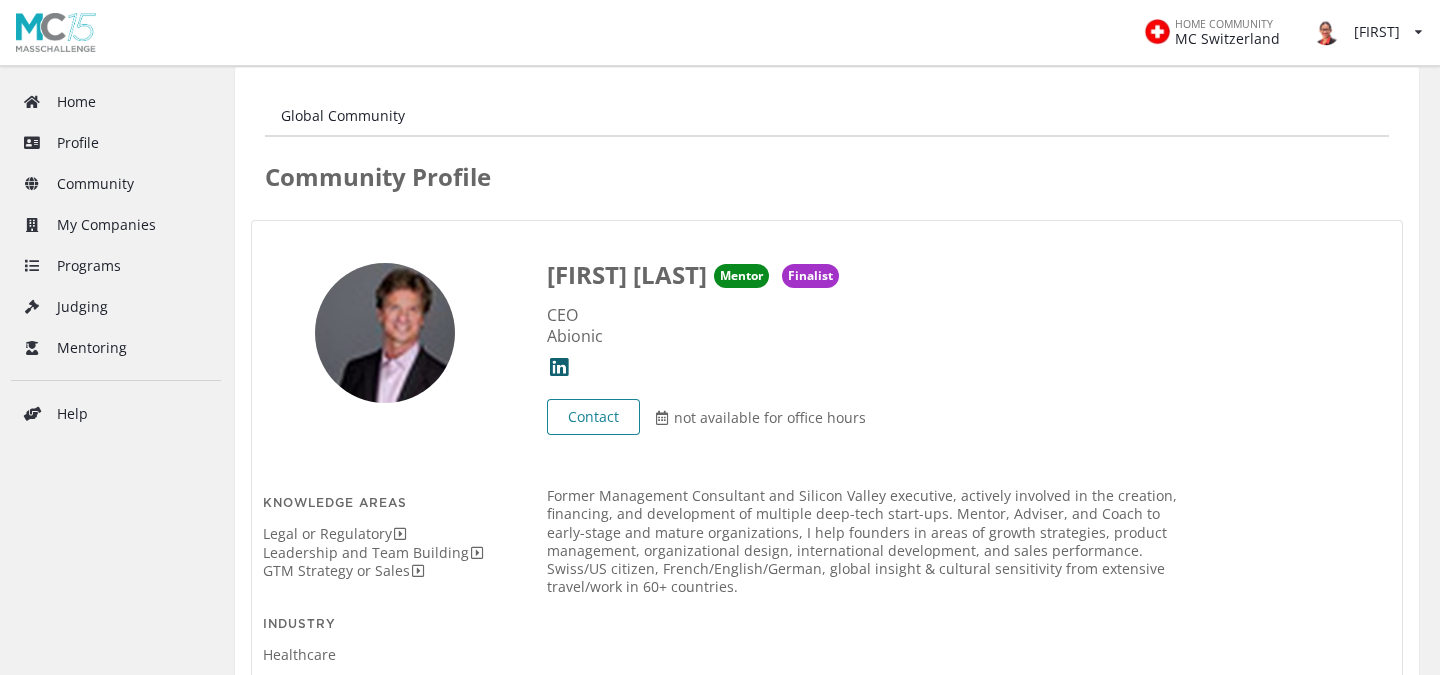 scroll, scrollTop: 0, scrollLeft: 0, axis: both 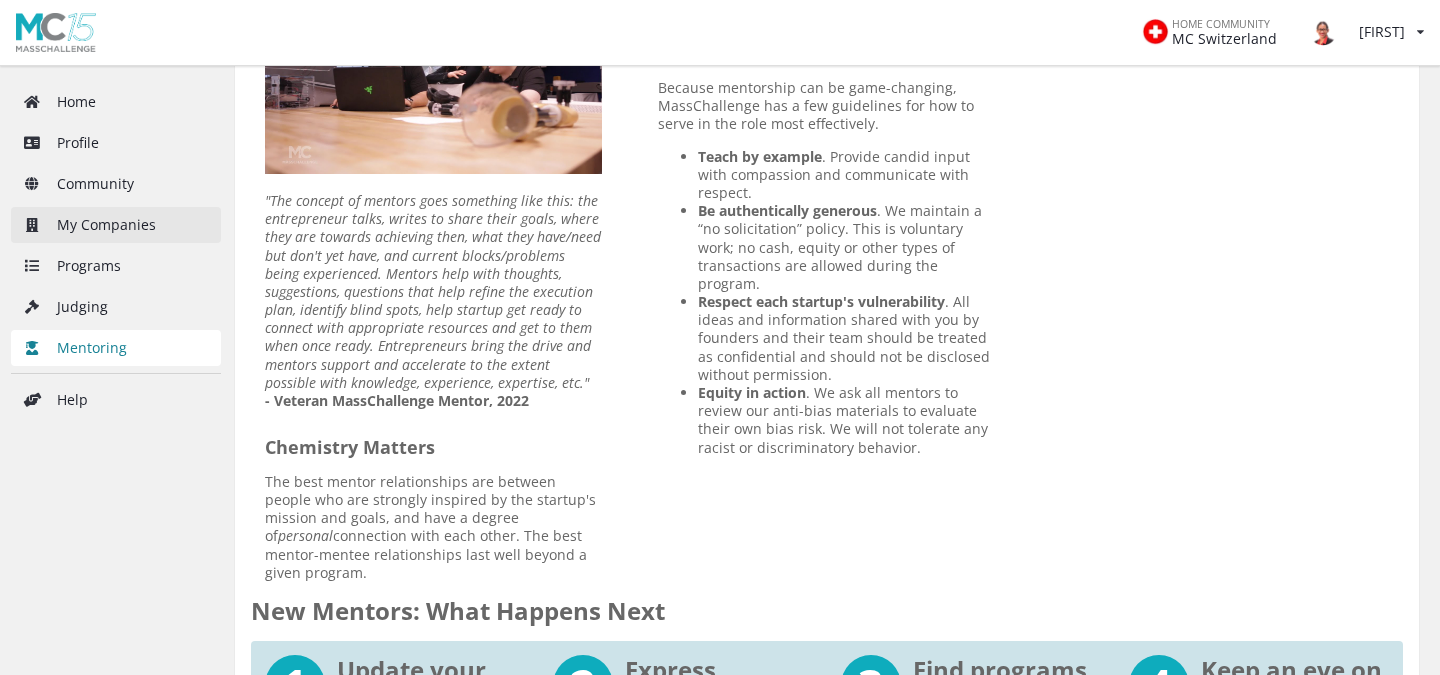 click on "My Companies" at bounding box center (116, 225) 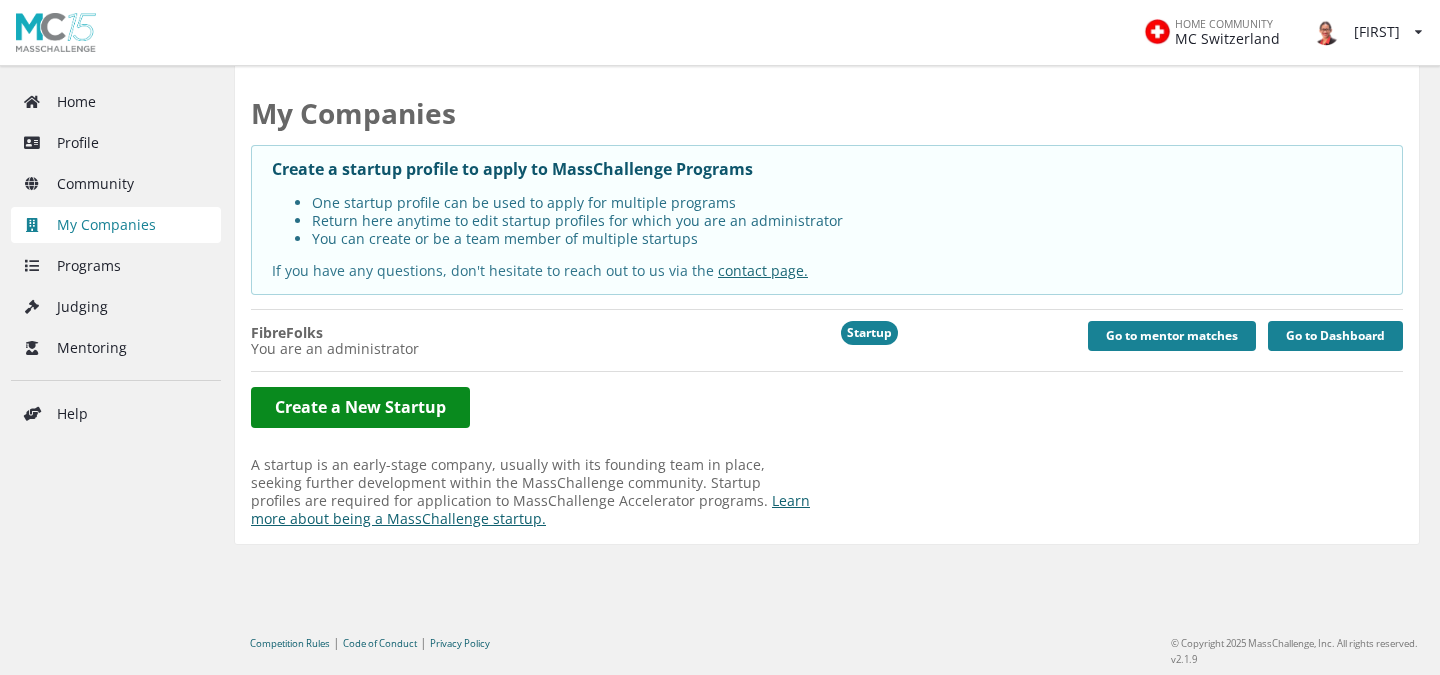 scroll, scrollTop: 33, scrollLeft: 0, axis: vertical 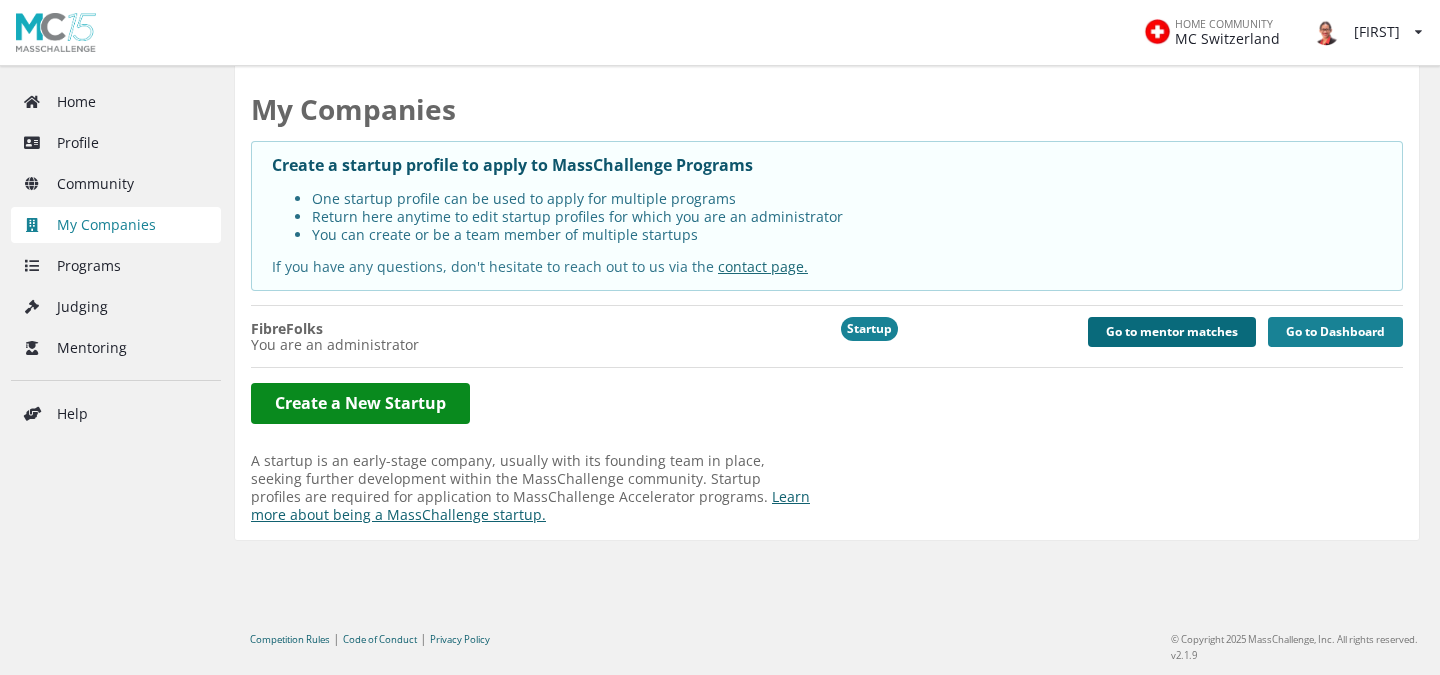 click on "Go to mentor matches" at bounding box center (1172, 332) 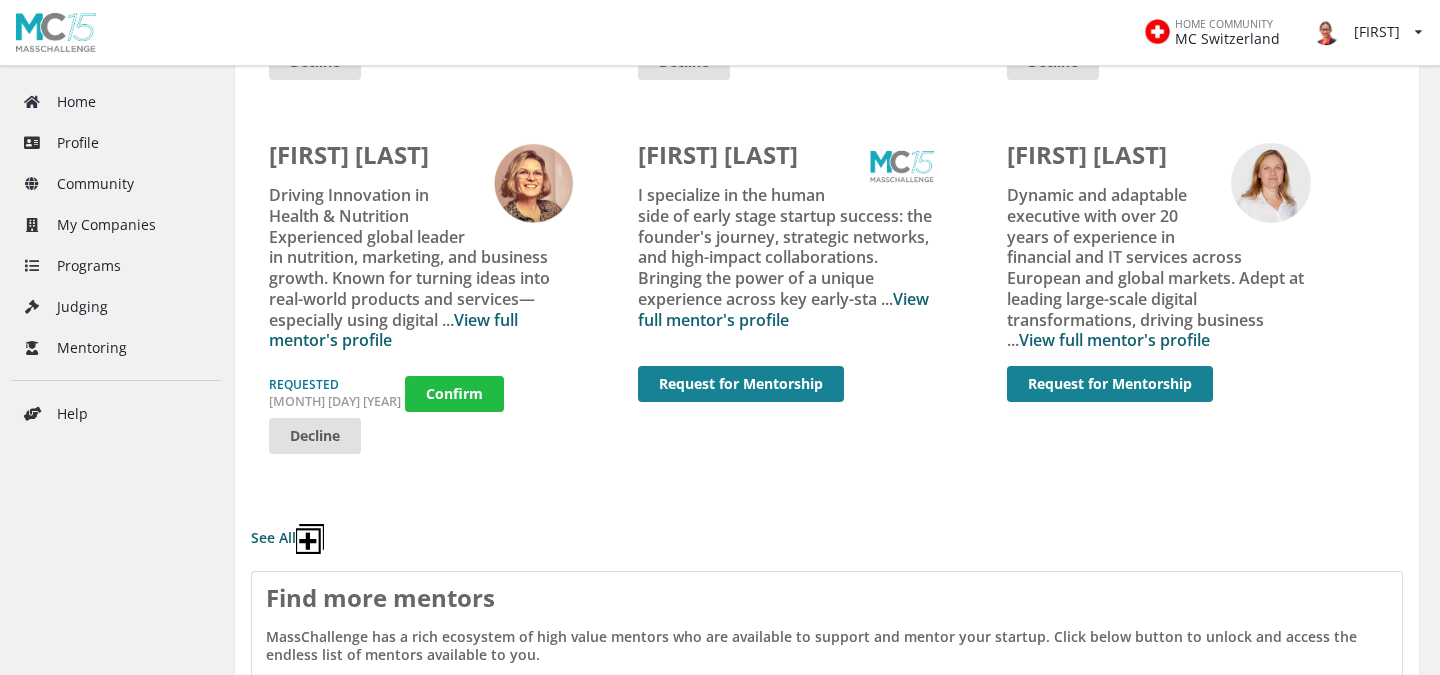 scroll, scrollTop: 1332, scrollLeft: 0, axis: vertical 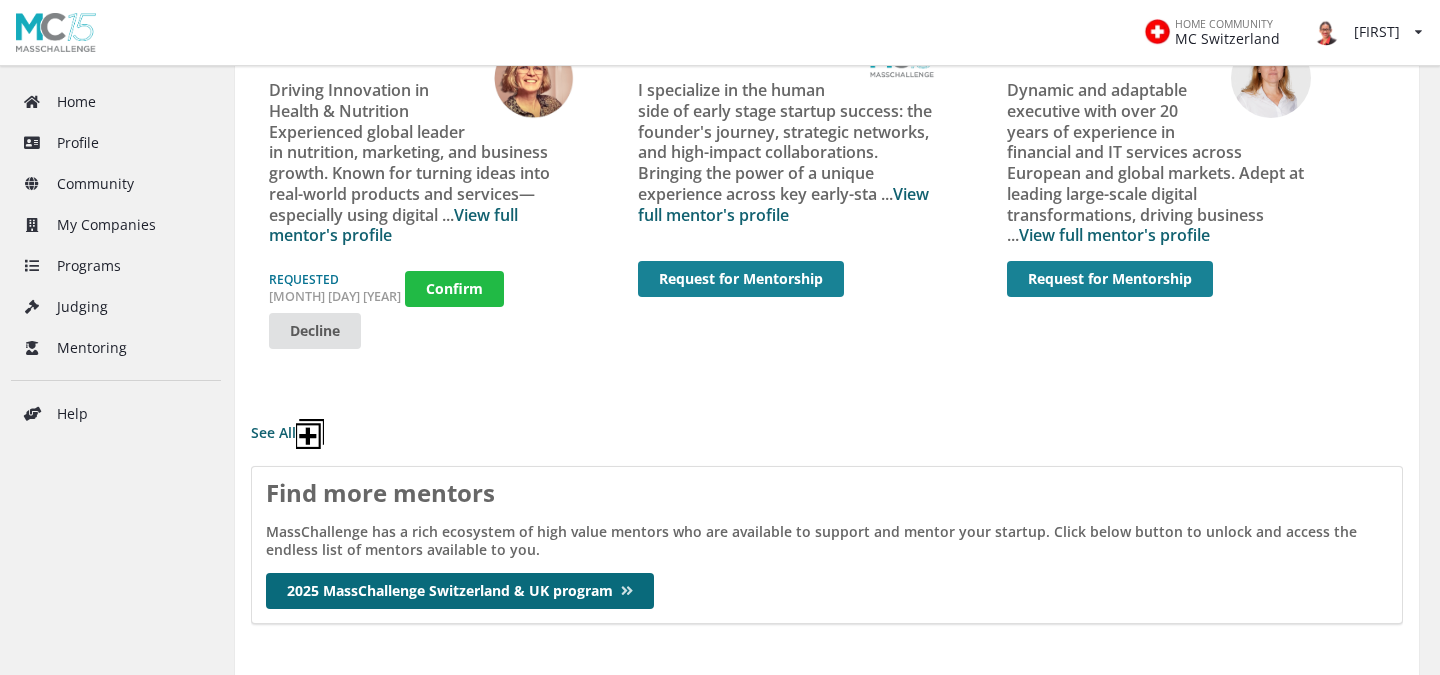 click on "2025 MassChallenge Switzerland & UK program" at bounding box center [460, 591] 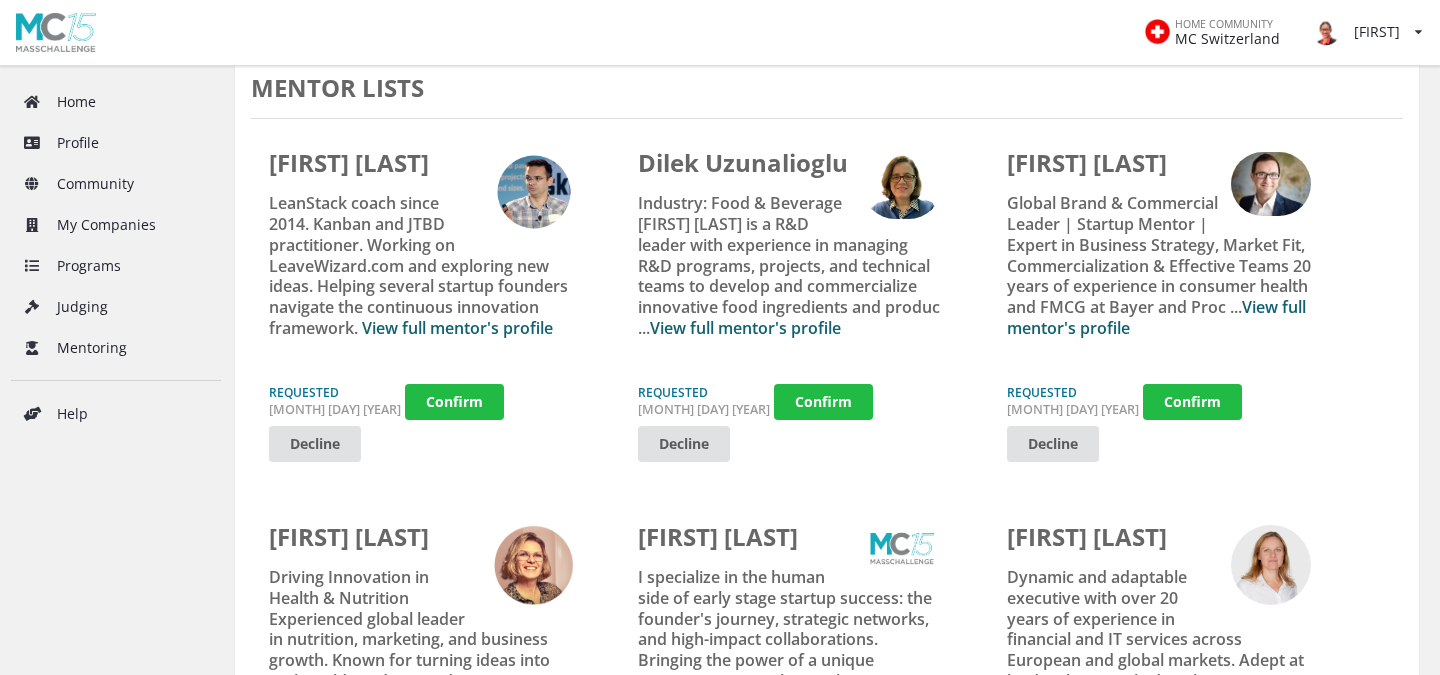 scroll, scrollTop: 841, scrollLeft: 0, axis: vertical 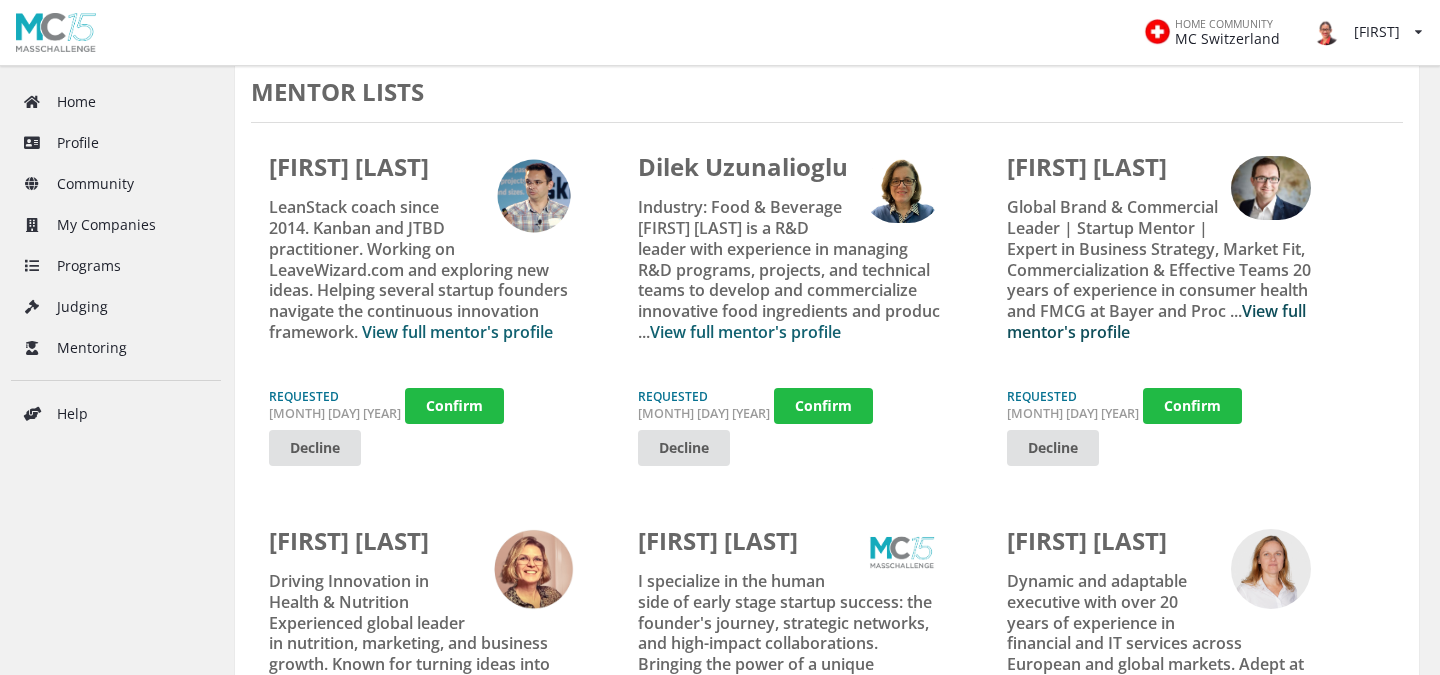 click on "View full mentor's profile" at bounding box center (1156, 321) 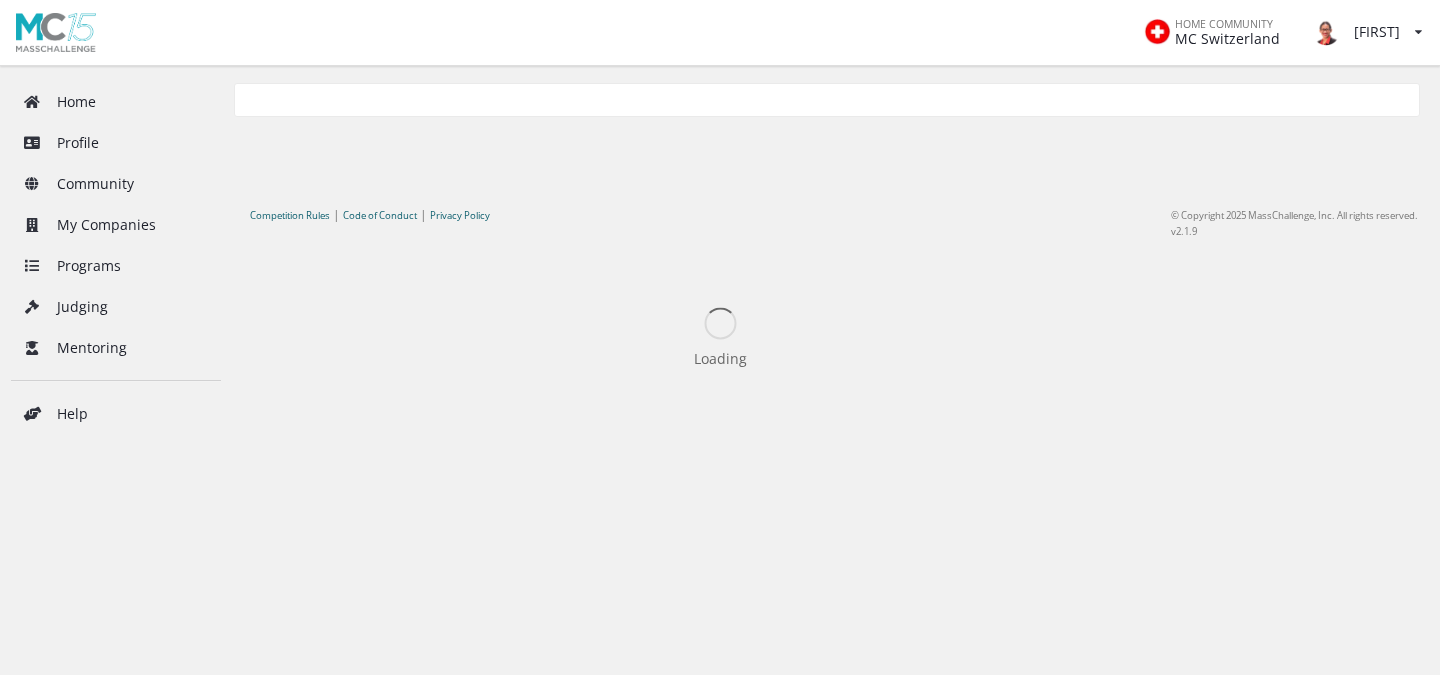 scroll, scrollTop: 0, scrollLeft: 0, axis: both 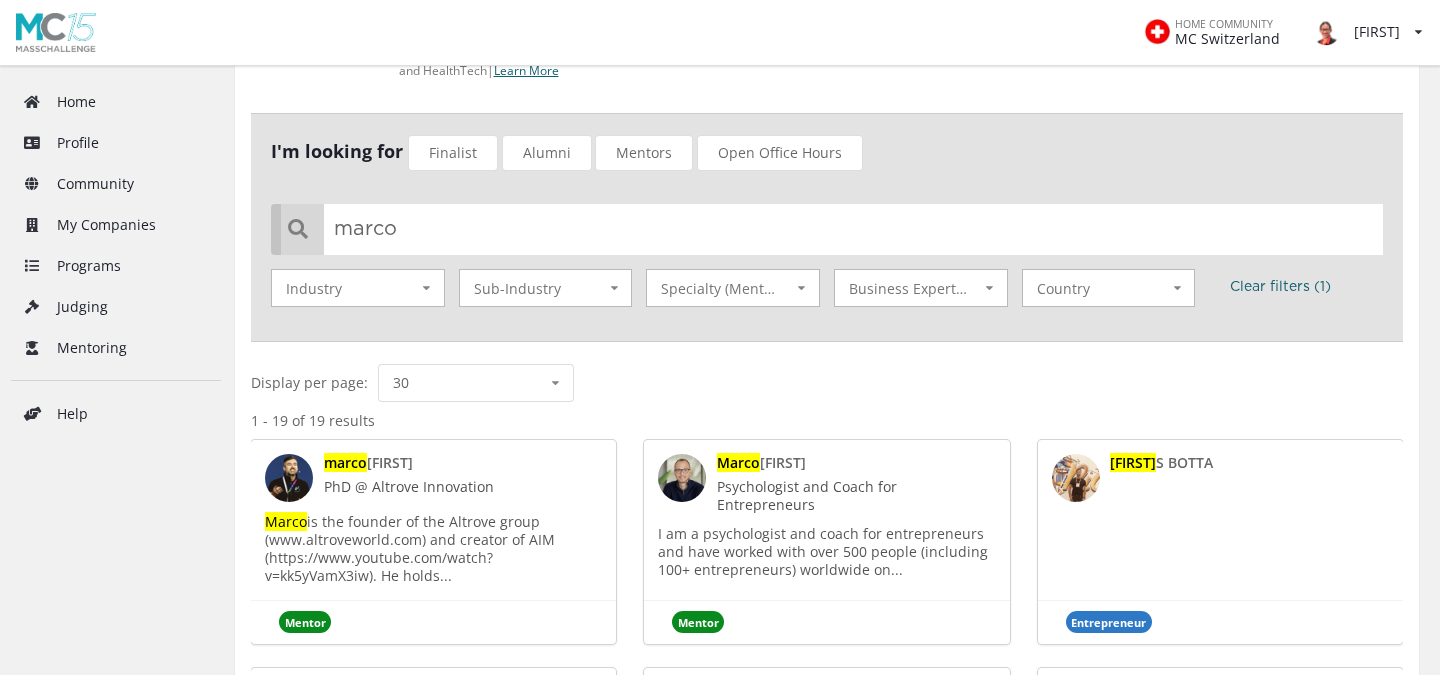 type on "marco" 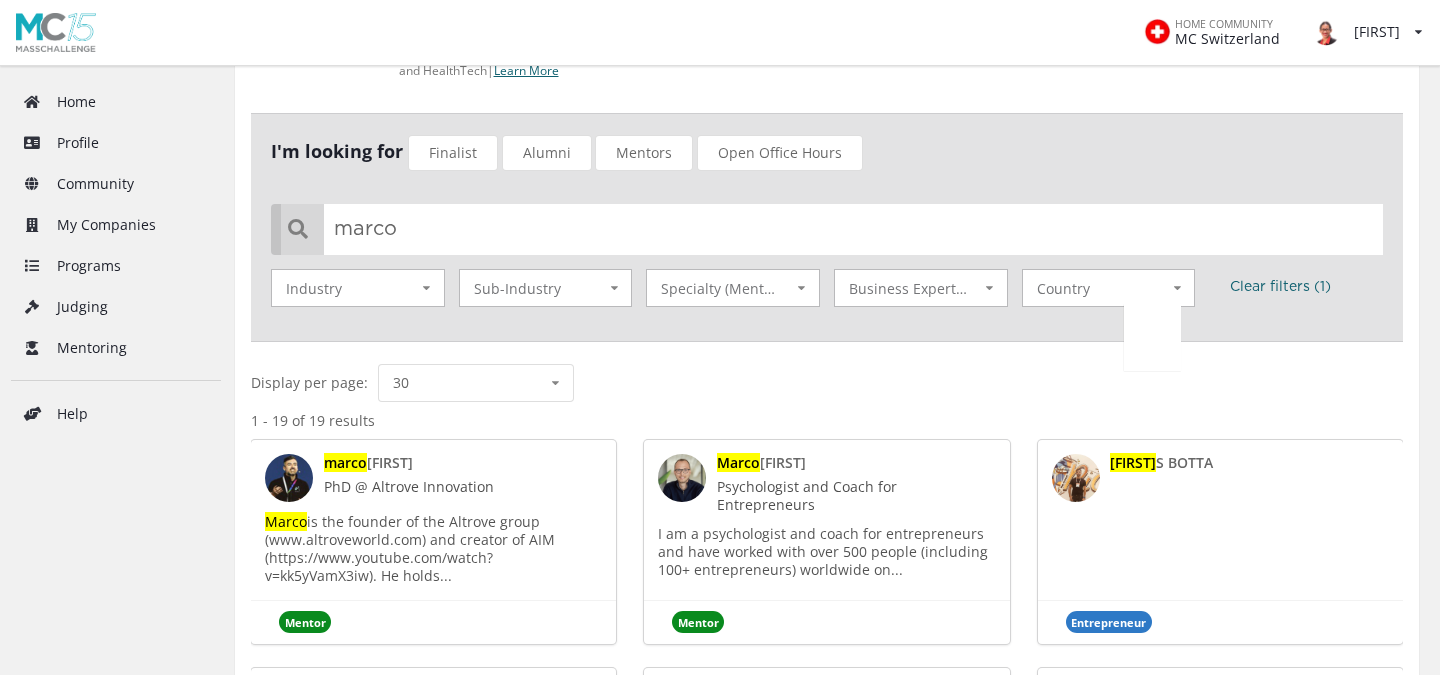 click on "marco" at bounding box center (345, 462) 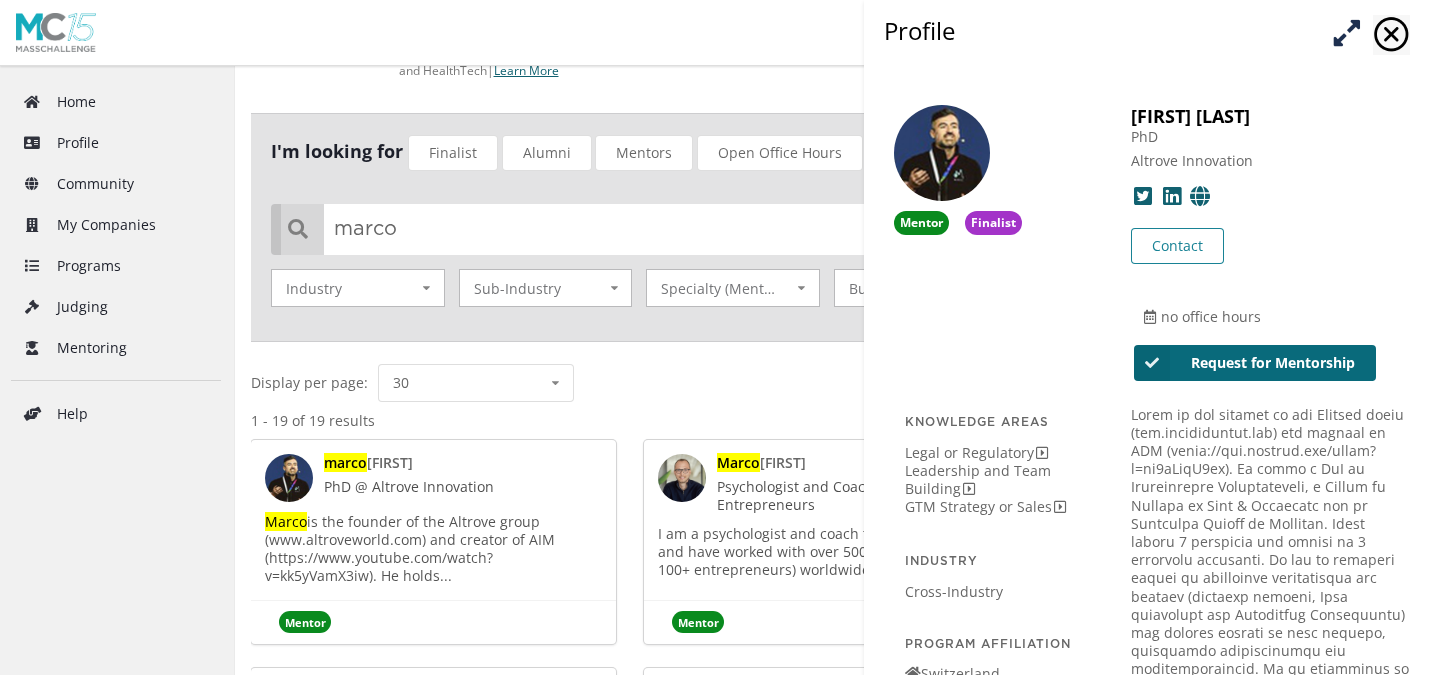click on "Request for Mentorship" at bounding box center (1255, 363) 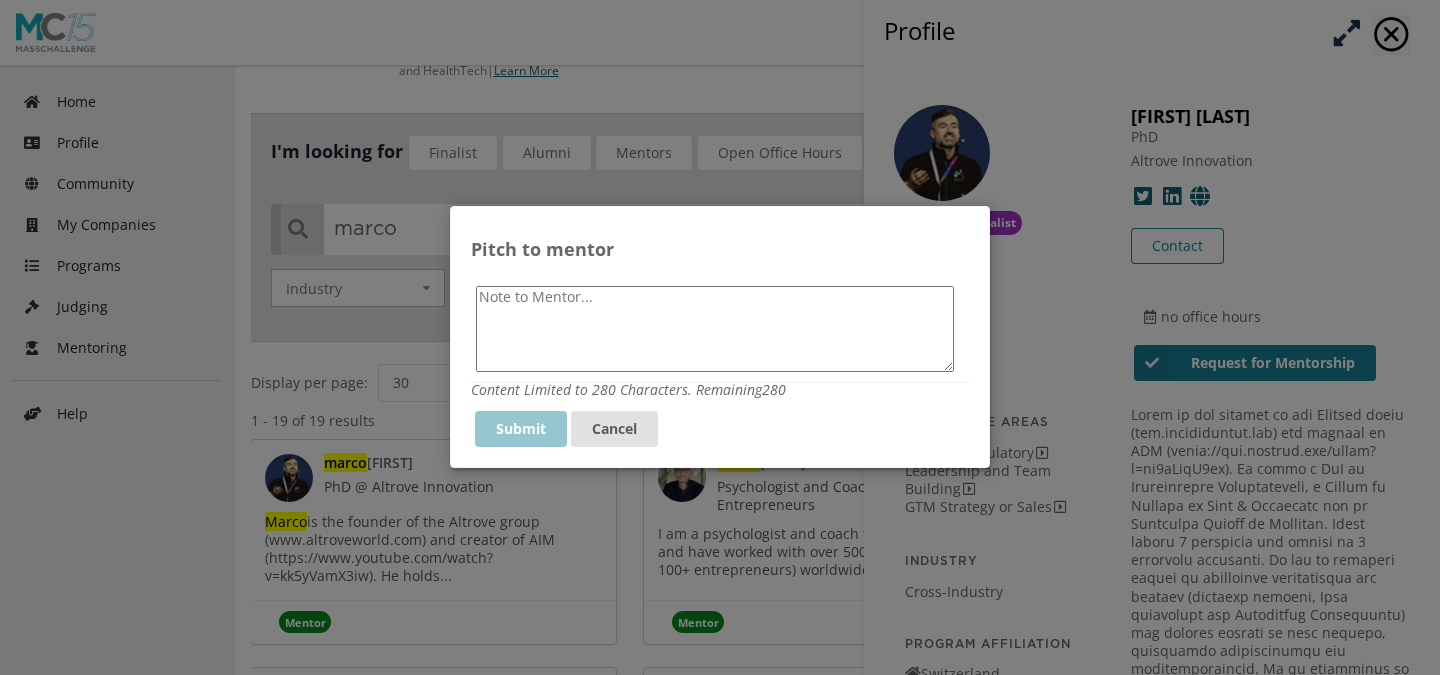 click at bounding box center [715, 329] 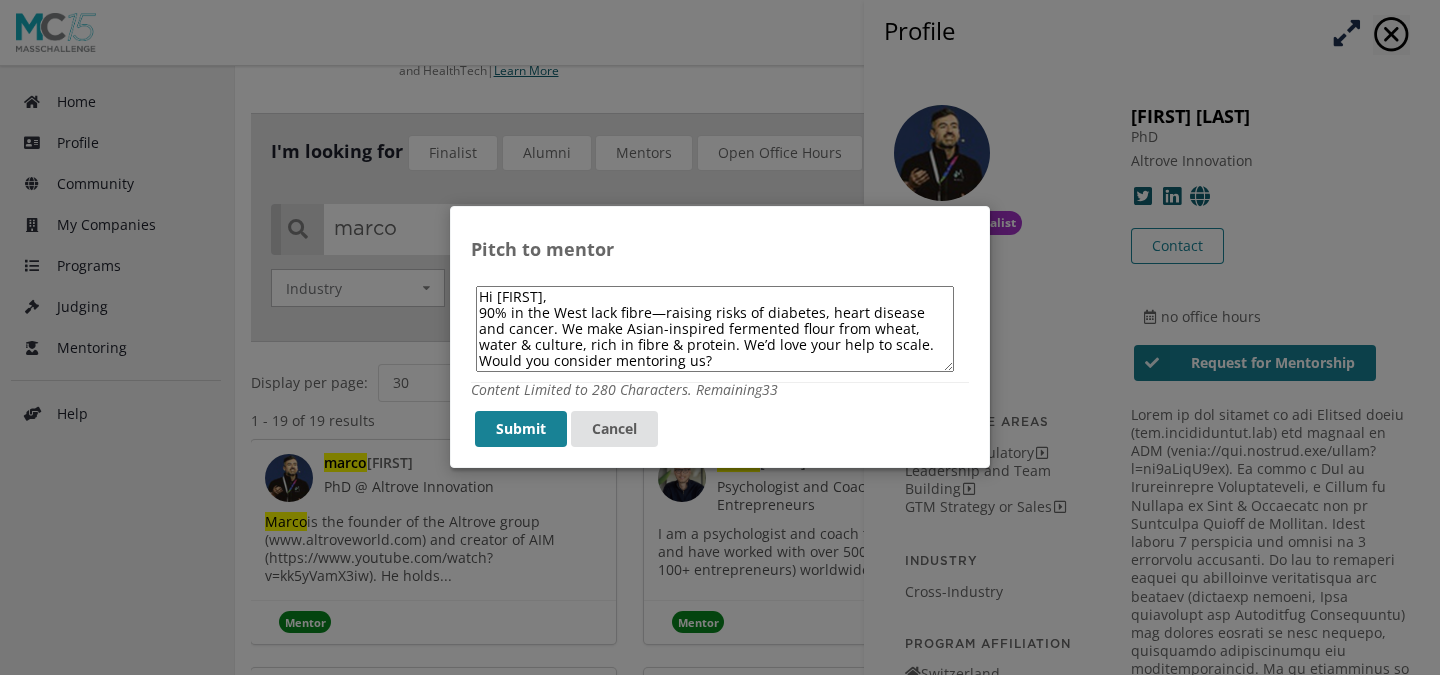 drag, startPoint x: 539, startPoint y: 295, endPoint x: 497, endPoint y: 299, distance: 42.190044 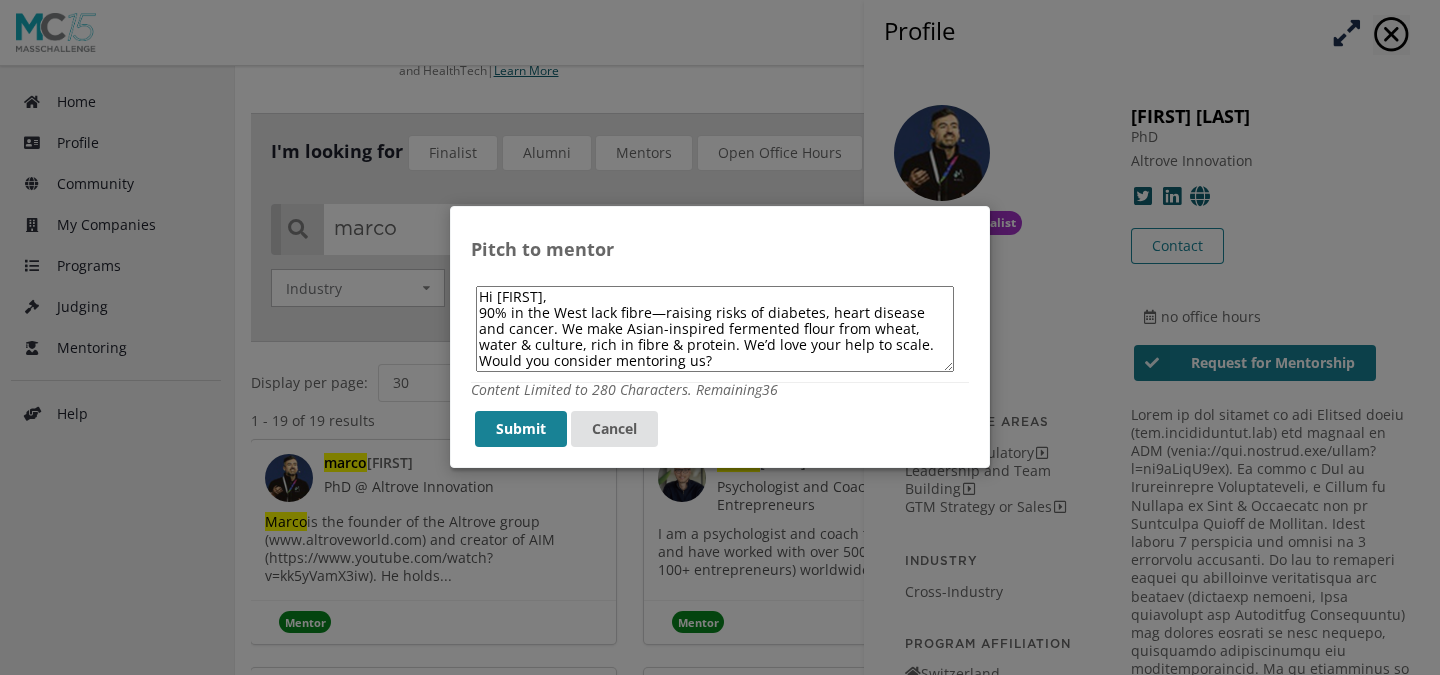 click on "Hi [FIRST],
90% in the West lack fibre—raising risks of diabetes, heart disease and cancer. We make Asian-inspired fermented flour from wheat, water & culture, rich in fibre & protein. We’d love your help to scale. Would you consider mentoring us?" at bounding box center [715, 329] 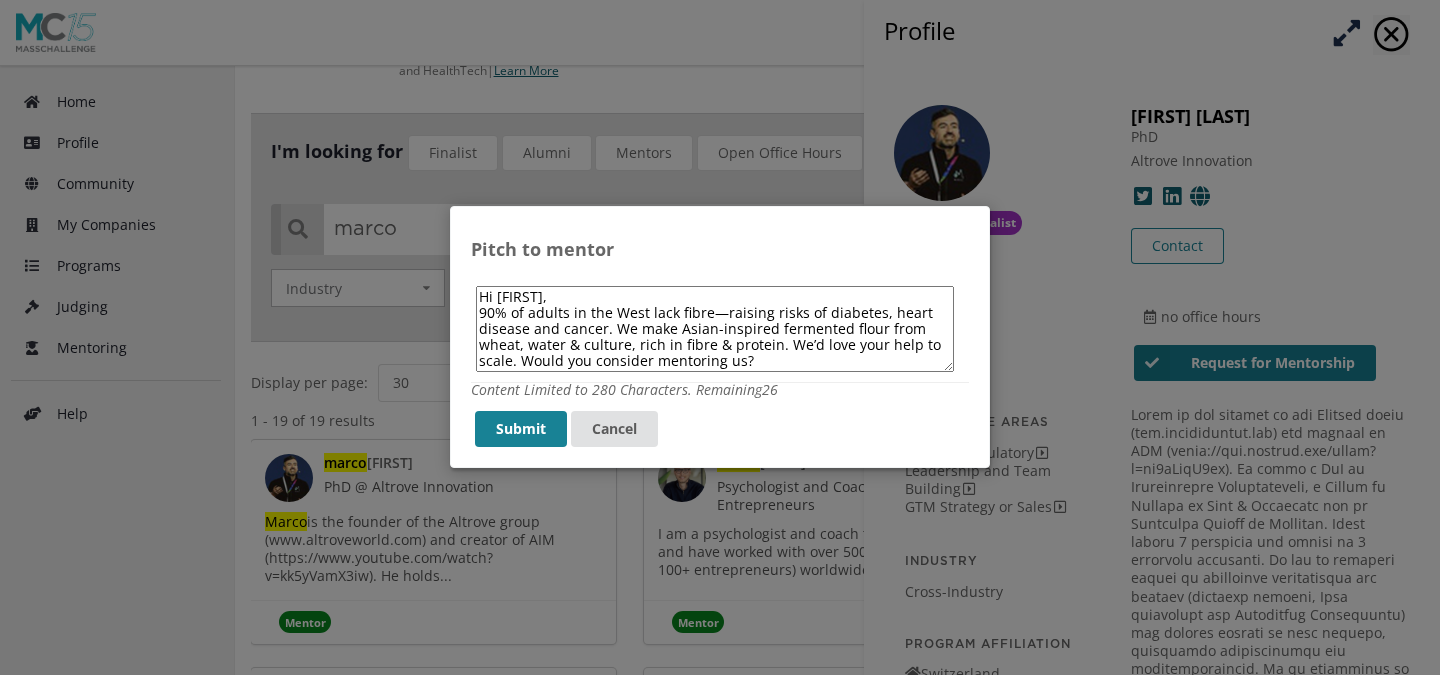 click on "Hi [FIRST],
90% of adults in the West lack fibre—raising risks of diabetes, heart disease and cancer. We make Asian-inspired fermented flour from wheat, water & culture, rich in fibre & protein. We’d love your help to scale. Would you consider mentoring us?" at bounding box center [715, 329] 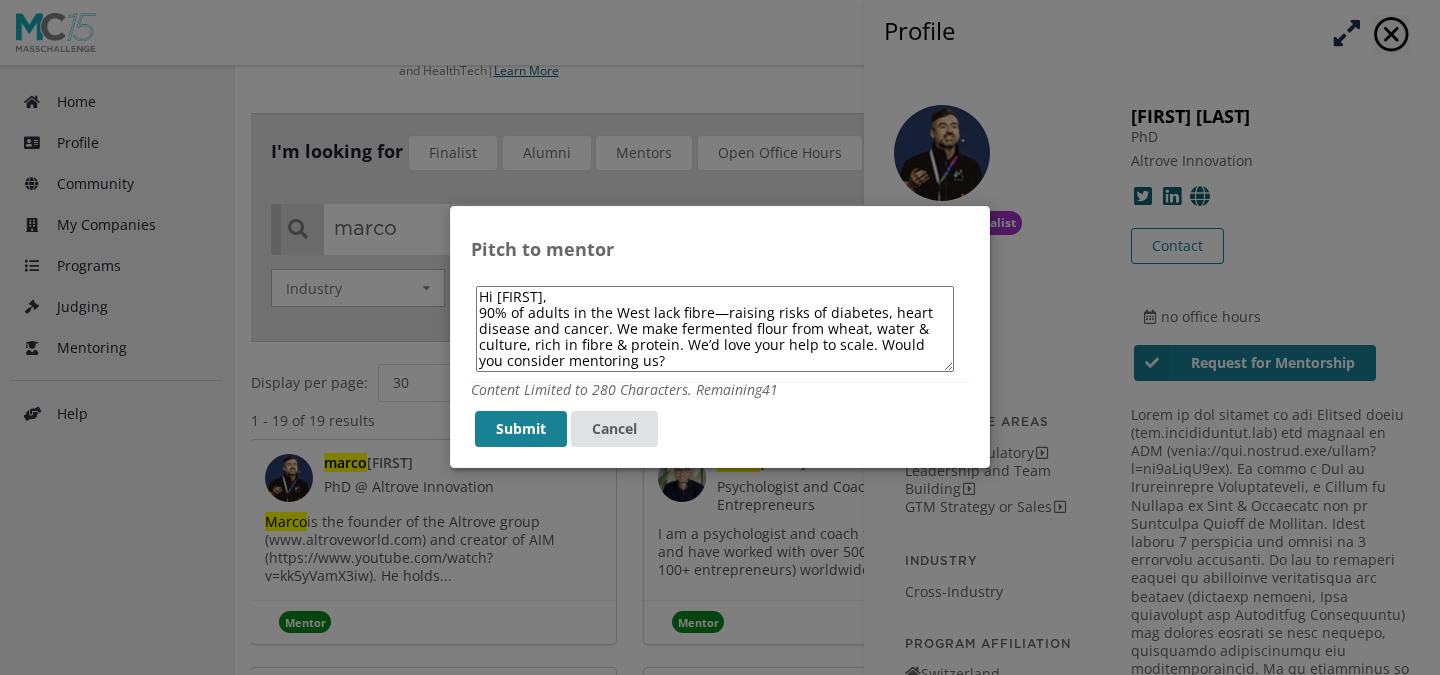 click on "Hi [FIRST],
90% of adults in the West lack fibre—raising risks of diabetes, heart disease and cancer. We make fermented flour from wheat, water & culture, rich in fibre & protein. We’d love your help to scale. Would you consider mentoring us?" at bounding box center (715, 329) 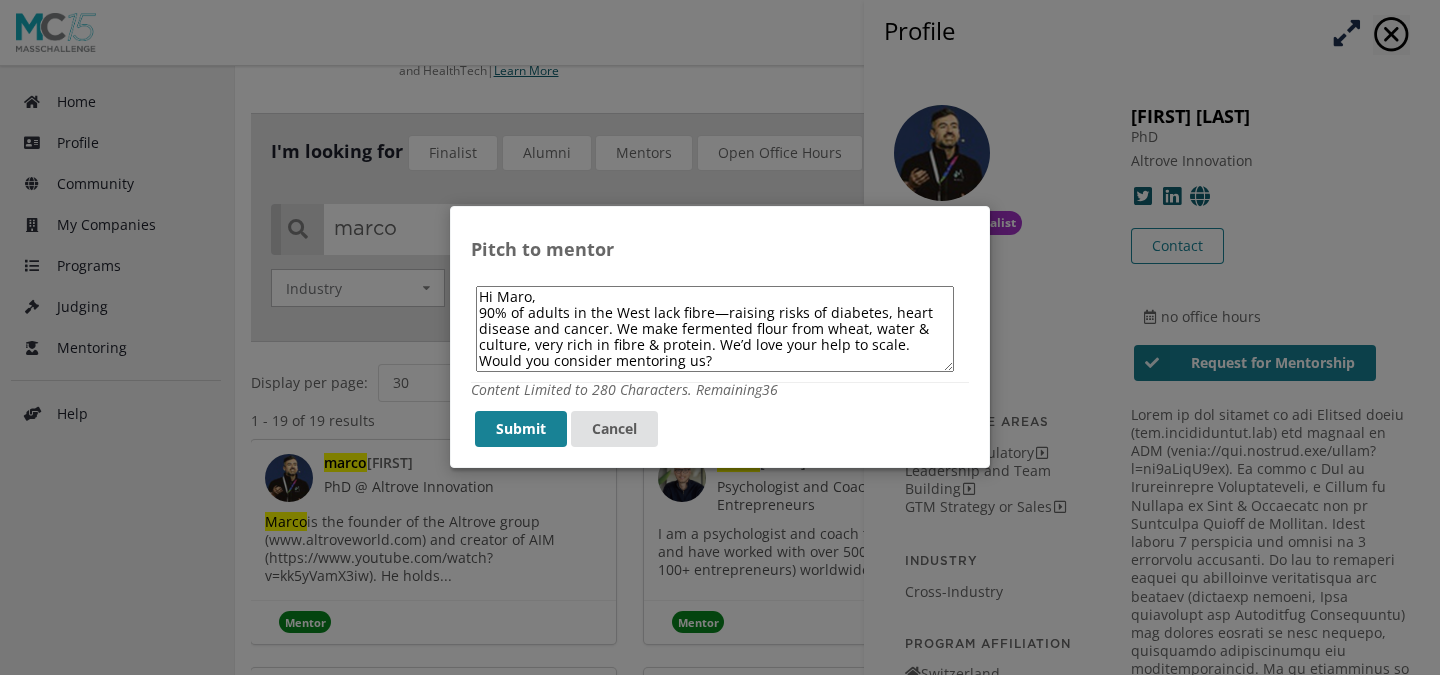 click on "Hi Maro,
90% of adults in the West lack fibre—raising risks of diabetes, heart disease and cancer. We make fermented flour from wheat, water & culture, very rich in fibre & protein. We’d love your help to scale. Would you consider mentoring us?" at bounding box center (715, 329) 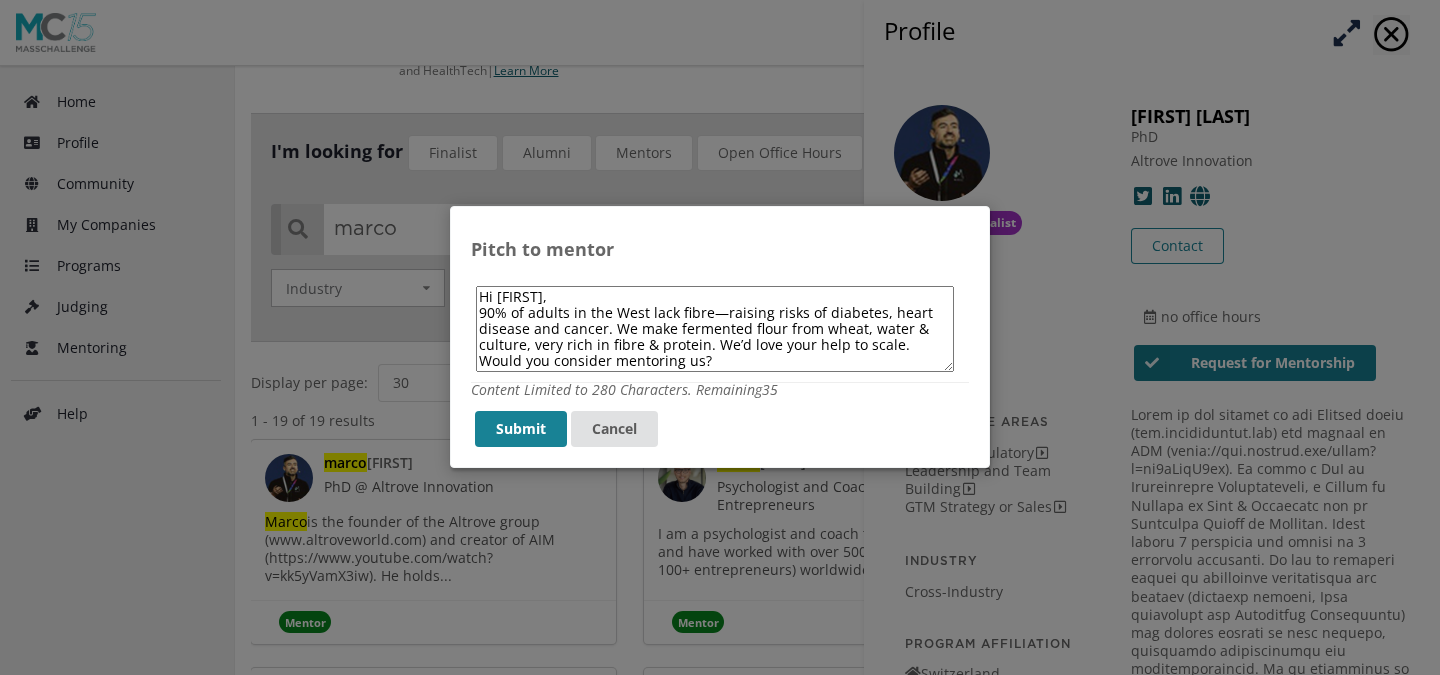 click on "Hi [FIRST],
90% of adults in the West lack fibre—raising risks of diabetes, heart disease and cancer. We make fermented flour from wheat, water & culture, very rich in fibre & protein. We’d love your help to scale. Would you consider mentoring us?" at bounding box center (715, 329) 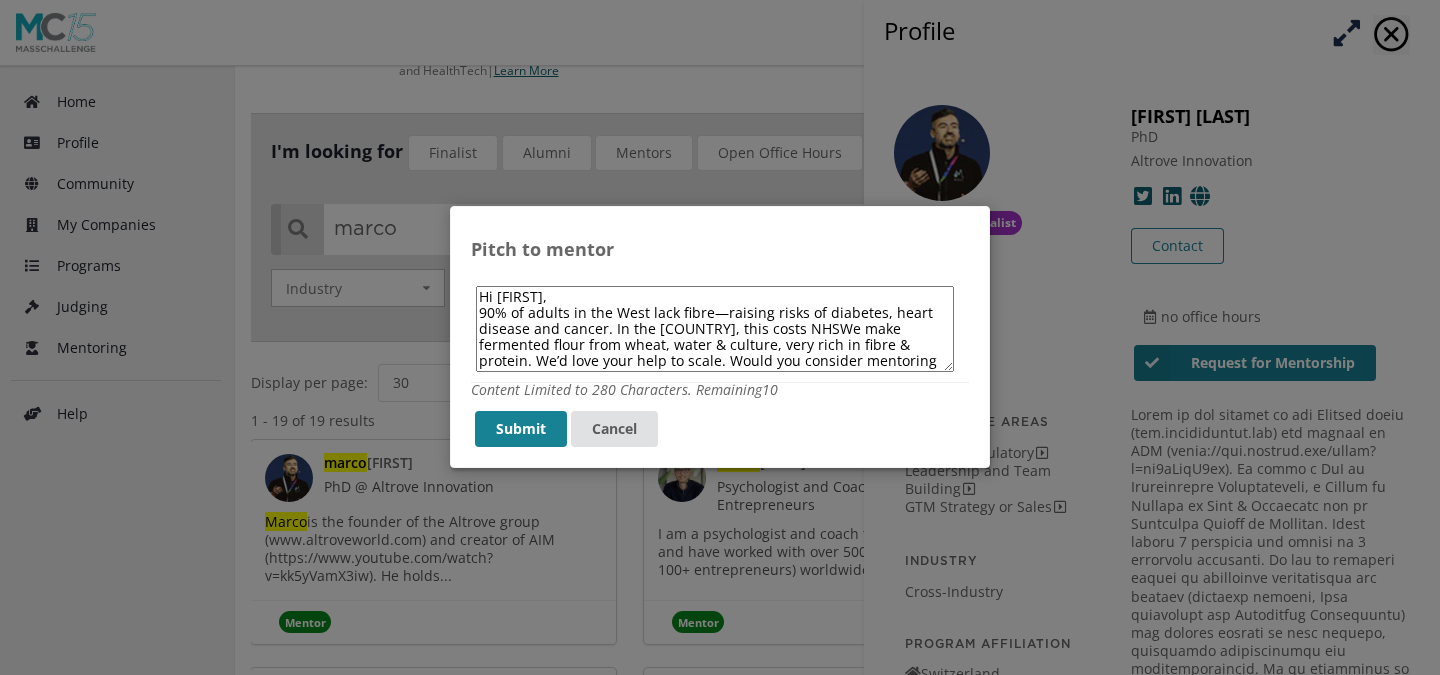 type on "Hi [FIRST],
90% of adults in the West lack fibre—raising risks of diabetes, heart disease and cancer. In the UK, this costs NHS We make fermented flour from wheat, water & culture, very rich in fibre & protein. We’d love your help to scale. Would you consider mentoring us?" 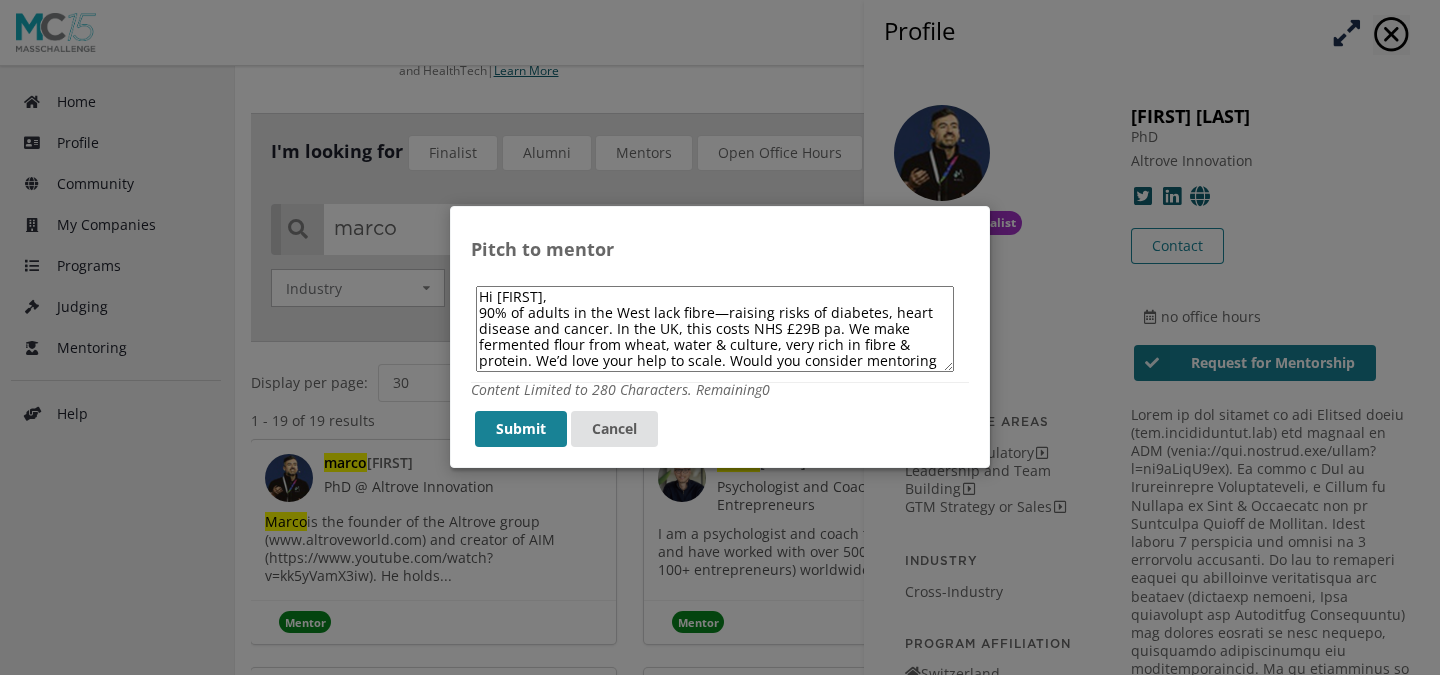 drag, startPoint x: 557, startPoint y: 332, endPoint x: 532, endPoint y: 332, distance: 25 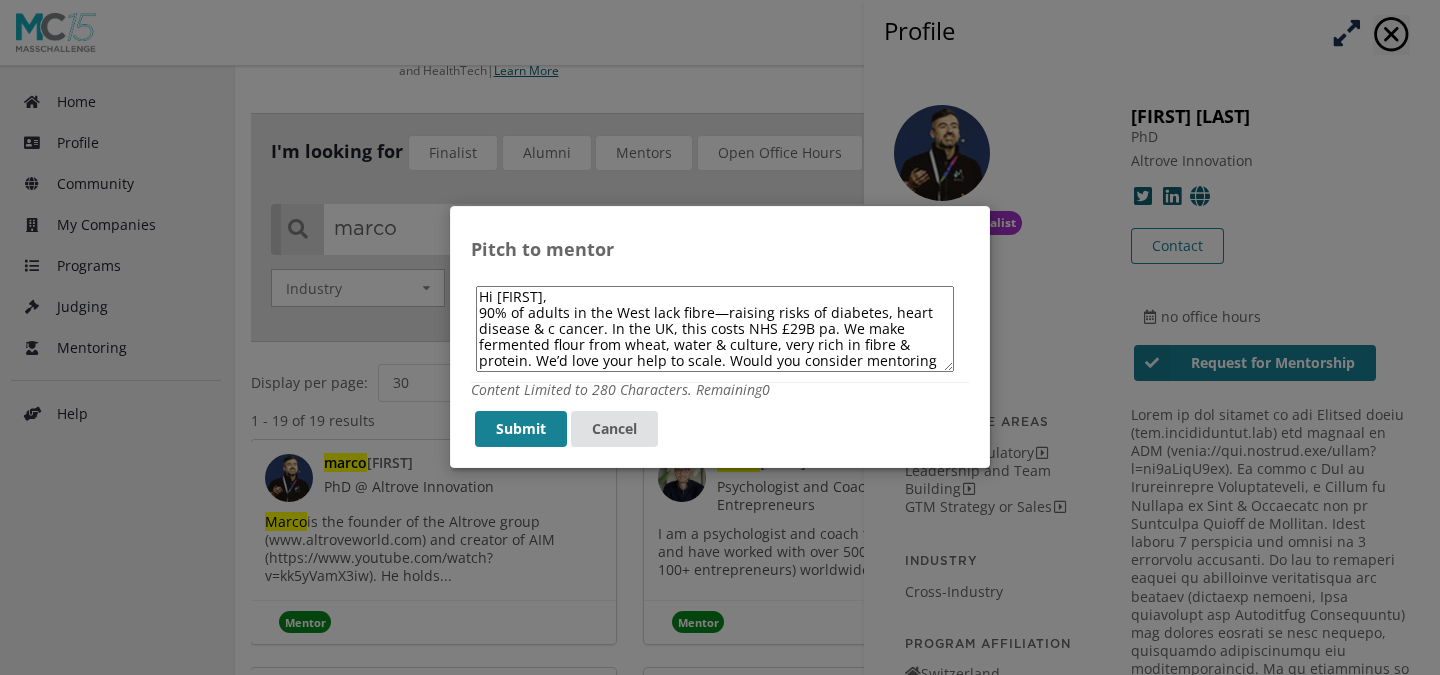 click on "Hi [FIRST],
90% of adults in the West lack fibre—raising risks of diabetes, heart disease & c cancer. In the UK, this costs NHS £29B pa. We make fermented flour from wheat, water & culture, very rich in fibre & protein. We’d love your help to scale. Would you consider mentoring us?" at bounding box center [715, 329] 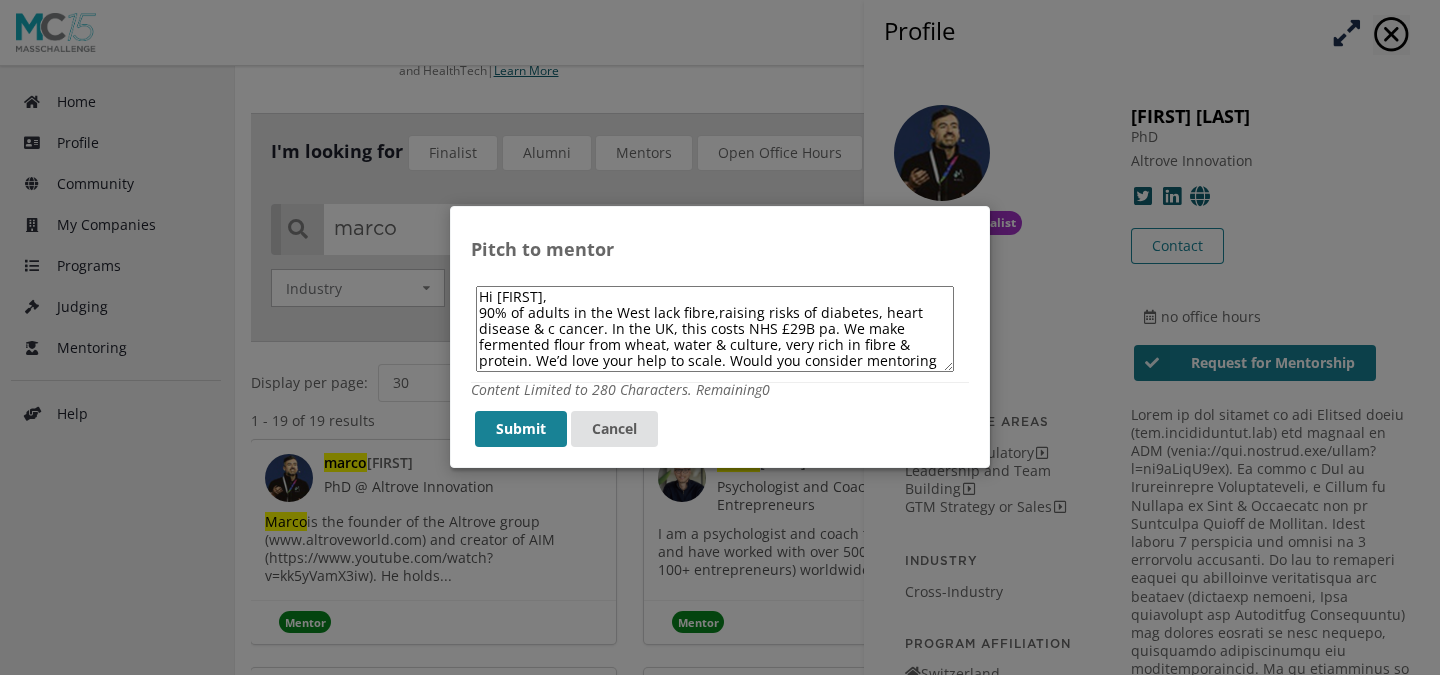 click on "Hi [FIRST],
90% of adults in the West lack fibre,raising risks of diabetes, heart disease & c cancer. In the UK, this costs NHS £29B pa. We make fermented flour from wheat, water & culture, very rich in fibre & protein. We’d love your help to scale. Would you consider mentoring us?" at bounding box center [715, 329] 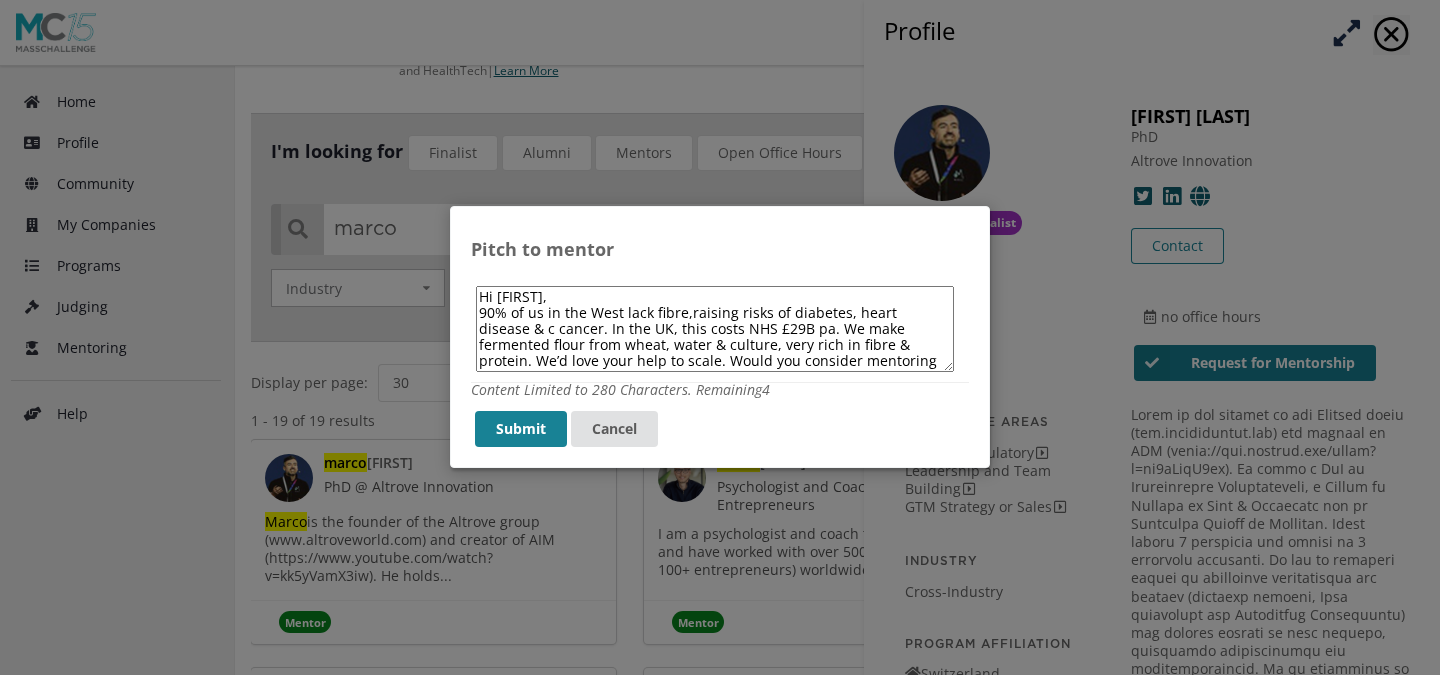 click on "Hi [FIRST],
90% of us in the West lack fibre,raising risks of diabetes, heart disease & c cancer. In the UK, this costs NHS £29B pa. We make fermented flour from wheat, water & culture, very rich in fibre & protein. We’d love your help to scale. Would you consider mentoring us?" at bounding box center (715, 329) 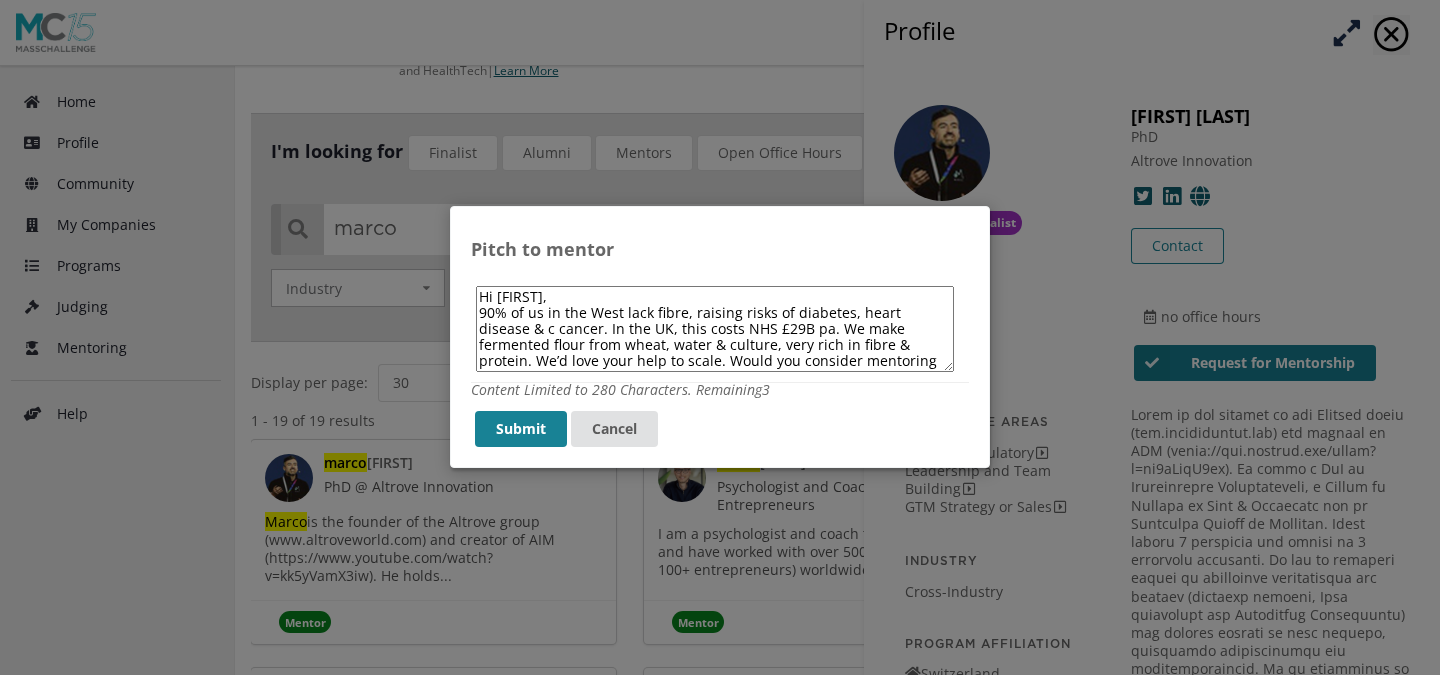 click on "Hi [FIRST],
90% of us in the West lack fibre, raising risks of diabetes, heart disease & c cancer. In the UK, this costs NHS £29B pa. We make fermented flour from wheat, water & culture, very rich in fibre & protein. We’d love your help to scale. Would you consider mentoring us?" at bounding box center [715, 329] 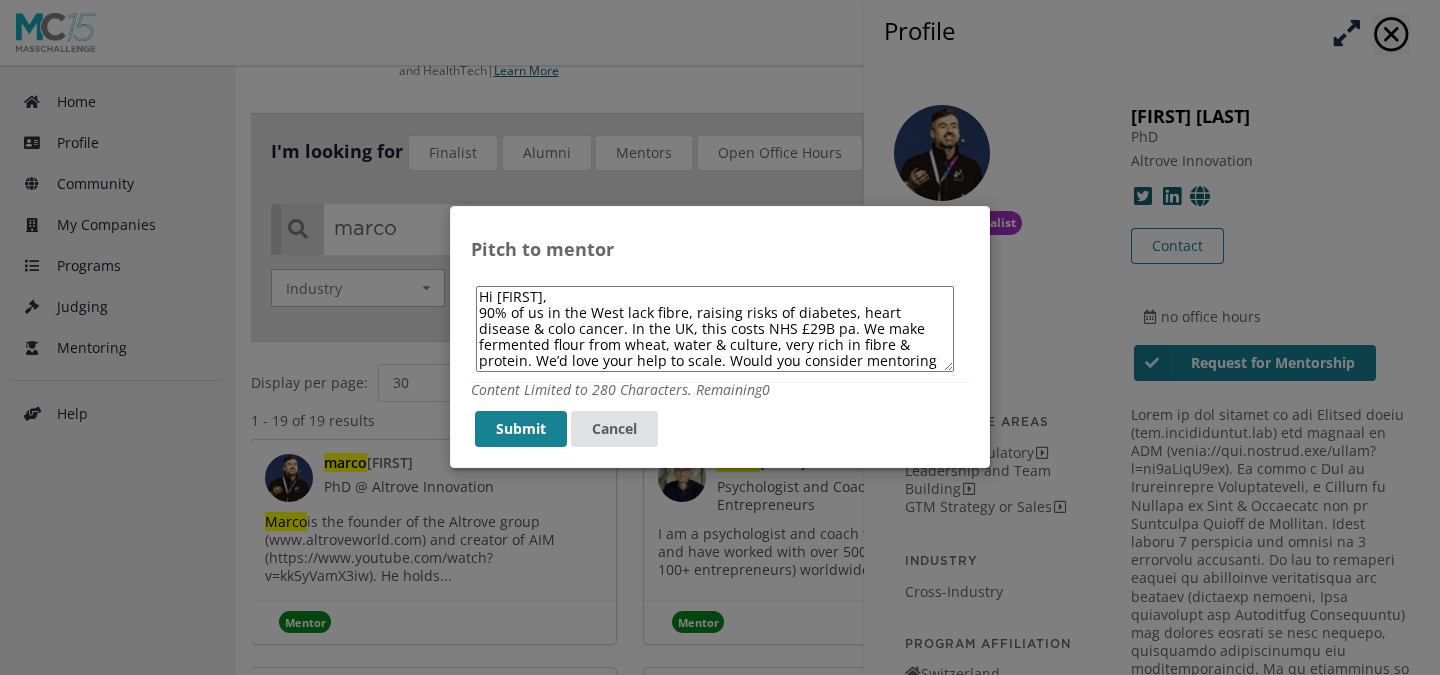 click on "Hi [FIRST],
90% of us in the West lack fibre, raising risks of diabetes, heart disease & colo cancer. In the UK, this costs NHS £29B pa. We make fermented flour from wheat, water & culture, very rich in fibre & protein. We’d love your help to scale. Would you consider mentoring us?" at bounding box center (715, 329) 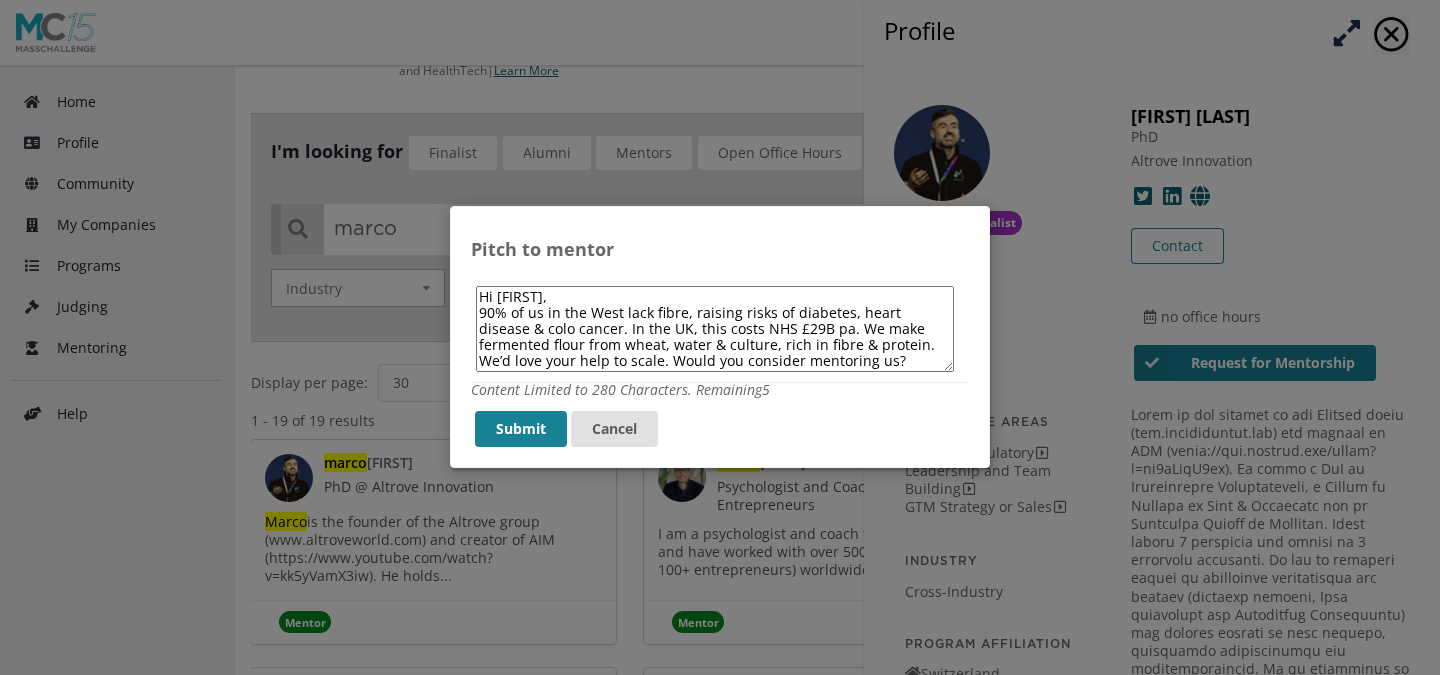 click on "Hi [FIRST],
90% of us in the West lack fibre, raising risks of diabetes, heart disease & colo cancer. In the UK, this costs NHS £29B pa. We make fermented flour from wheat, water & culture, rich in fibre & protein. We’d love your help to scale. Would you consider mentoring us?" at bounding box center [715, 329] 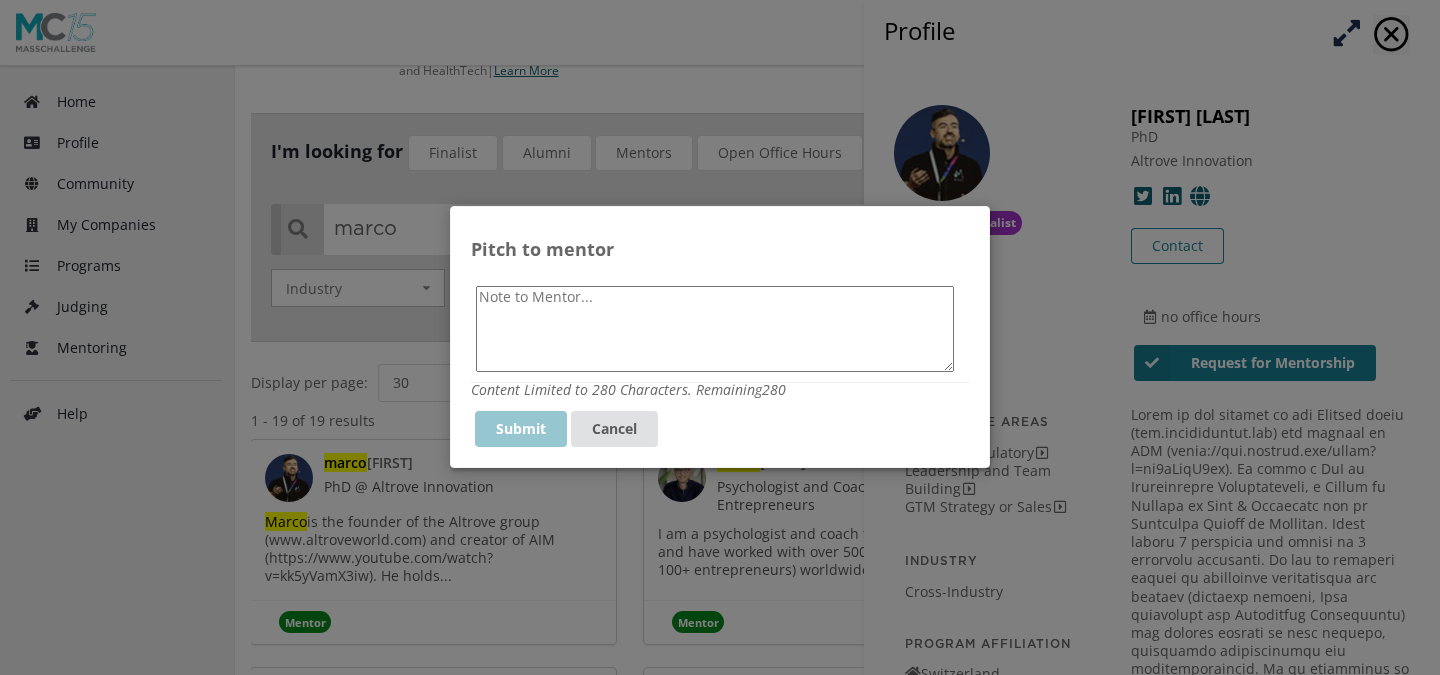 click on "Pitch to mentor Content Limited to 280 Characters. Remaining  280   Submit Cancel" at bounding box center (720, 337) 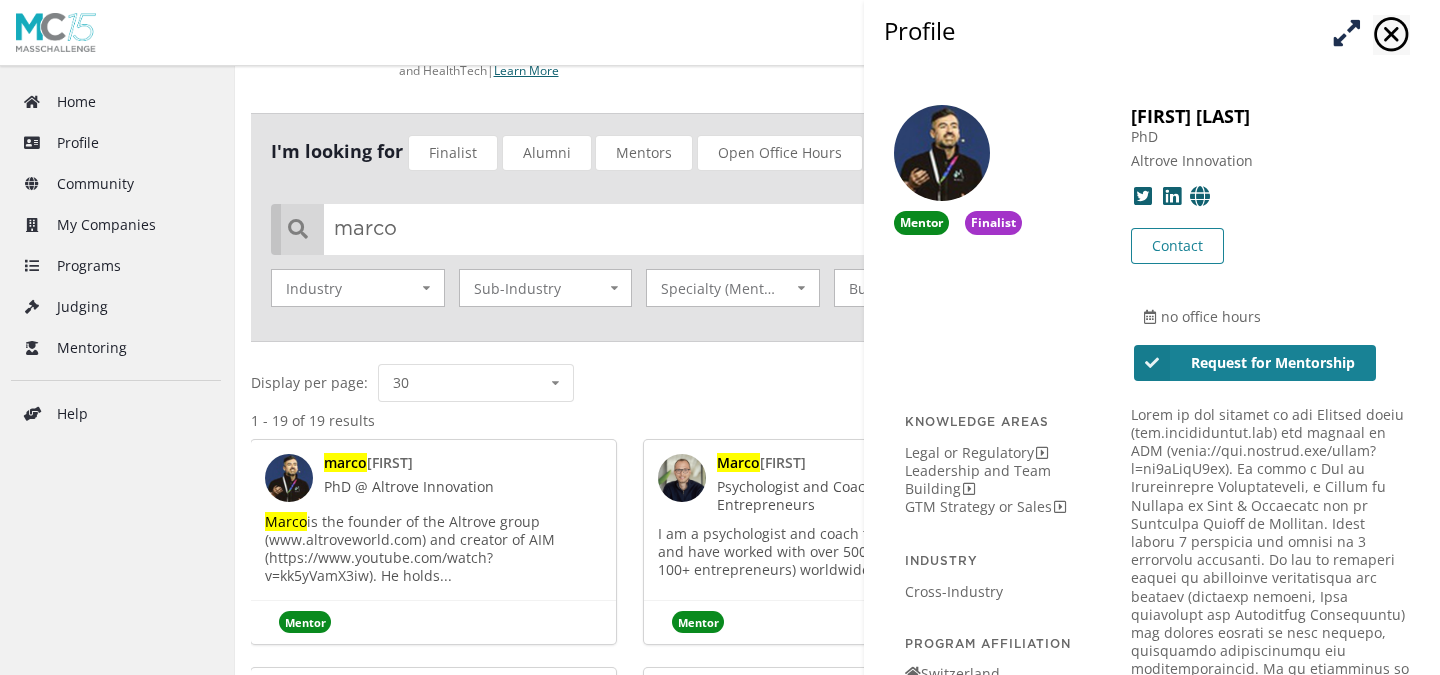 click at bounding box center (1346, 32) 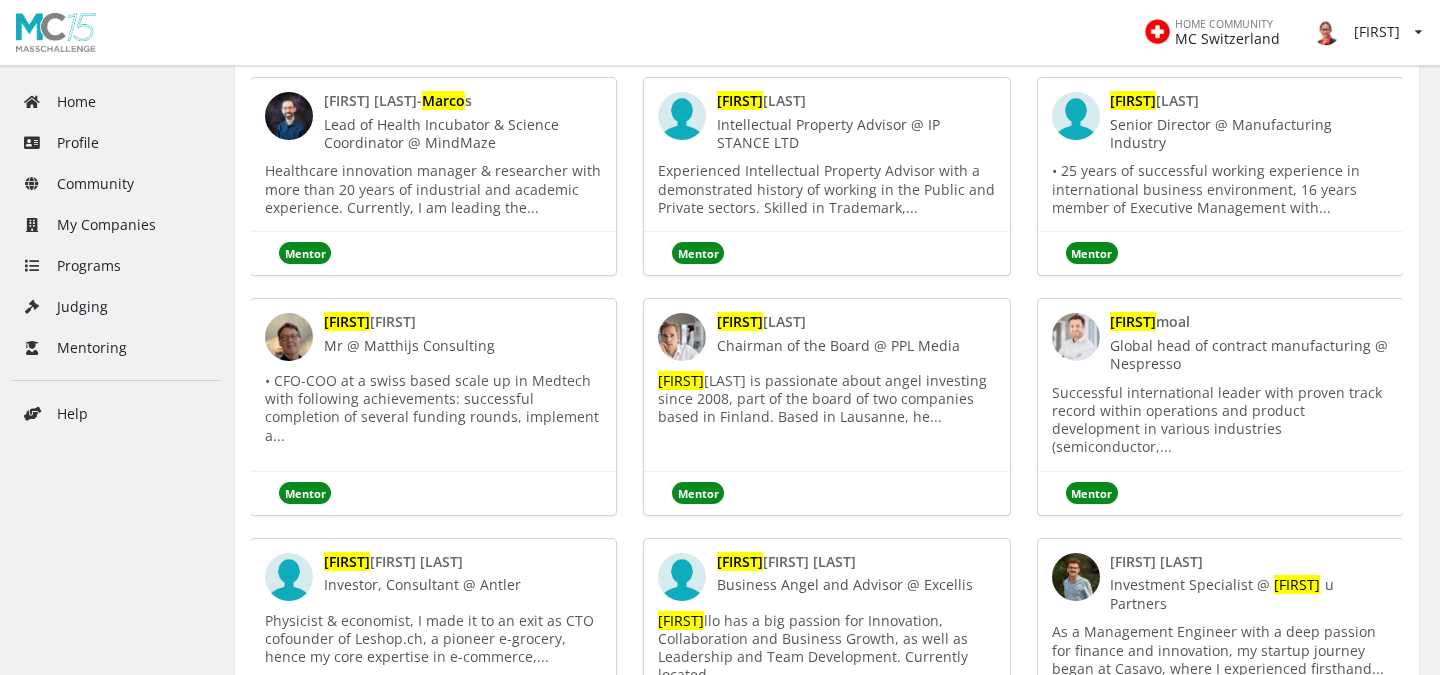 scroll, scrollTop: 0, scrollLeft: 0, axis: both 